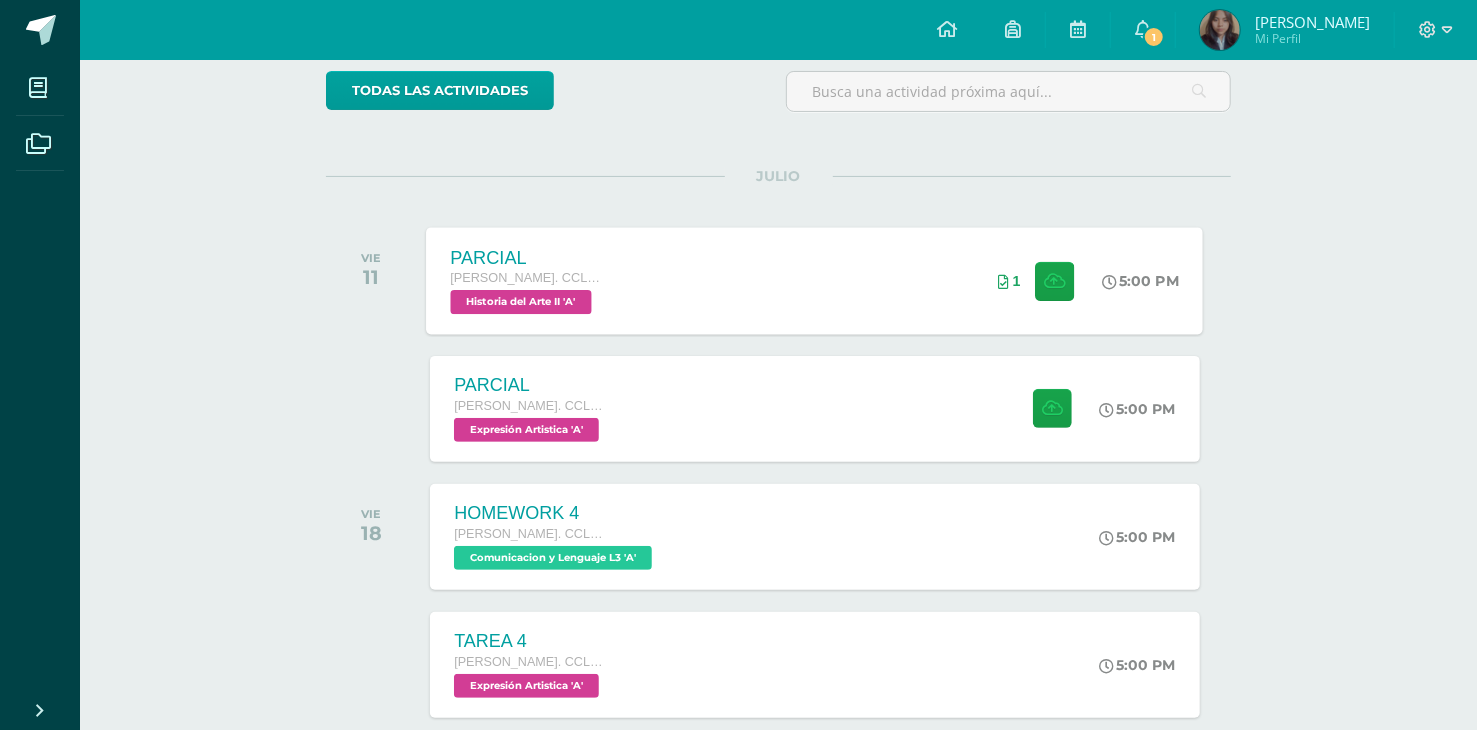 scroll, scrollTop: 200, scrollLeft: 0, axis: vertical 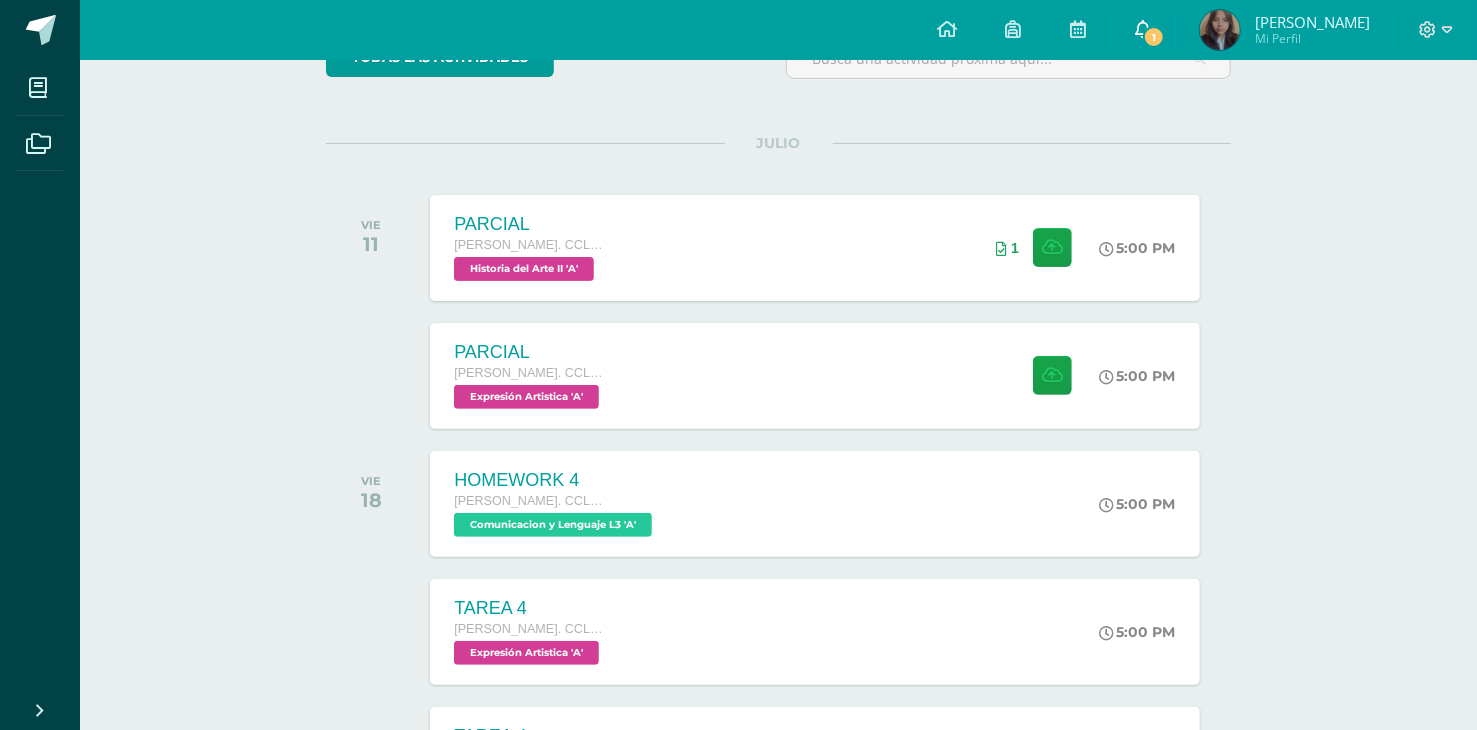 click on "1" at bounding box center [1143, 30] 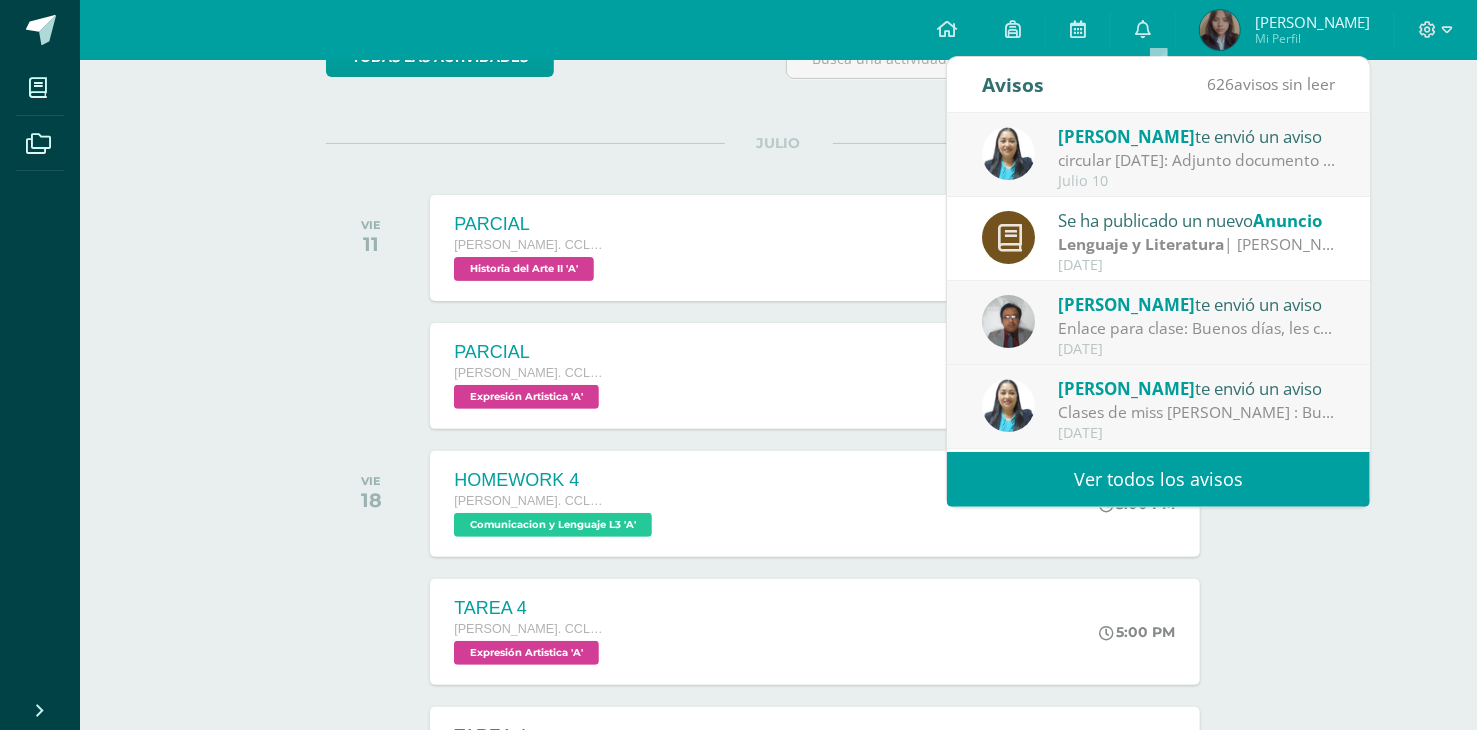 click on "Dina Cabrera  te envió un aviso" at bounding box center [1197, 136] 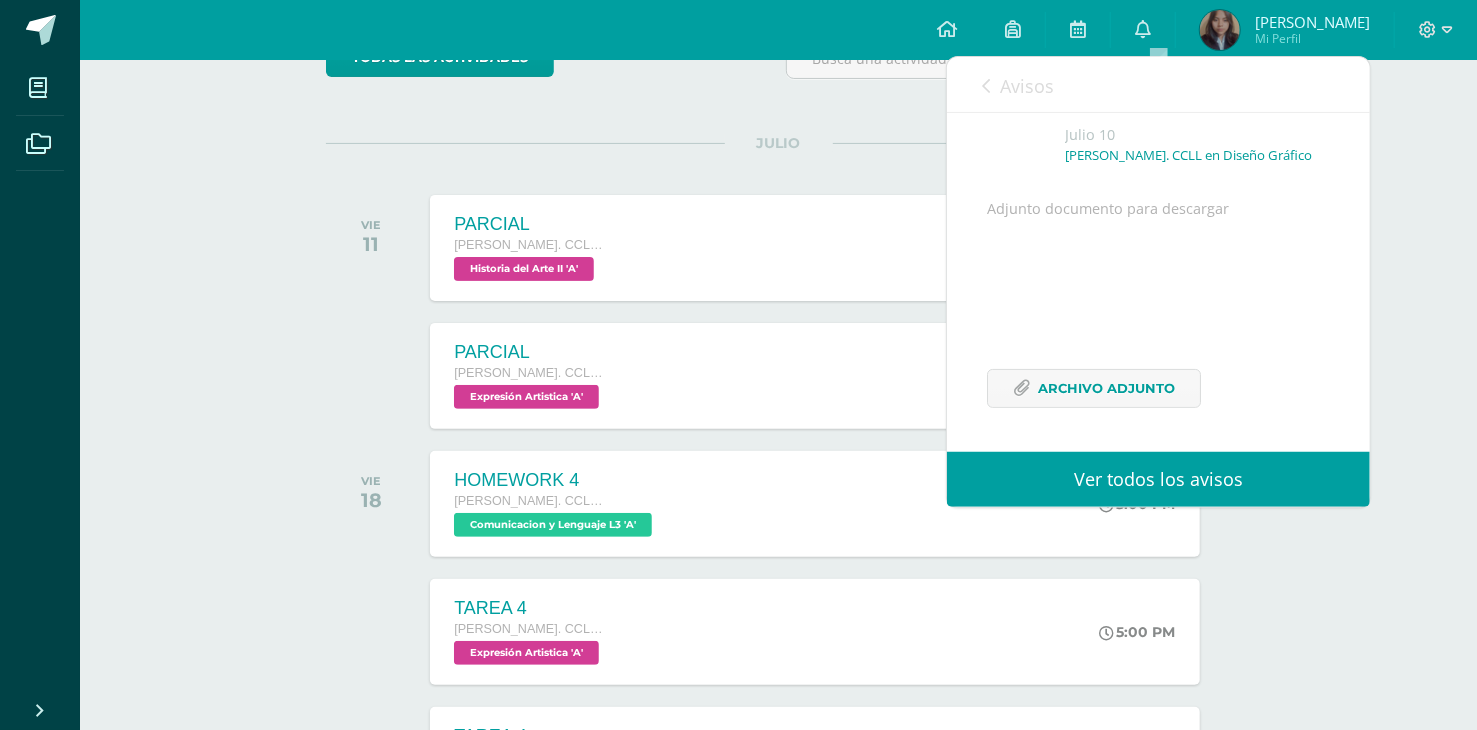 scroll, scrollTop: 145, scrollLeft: 0, axis: vertical 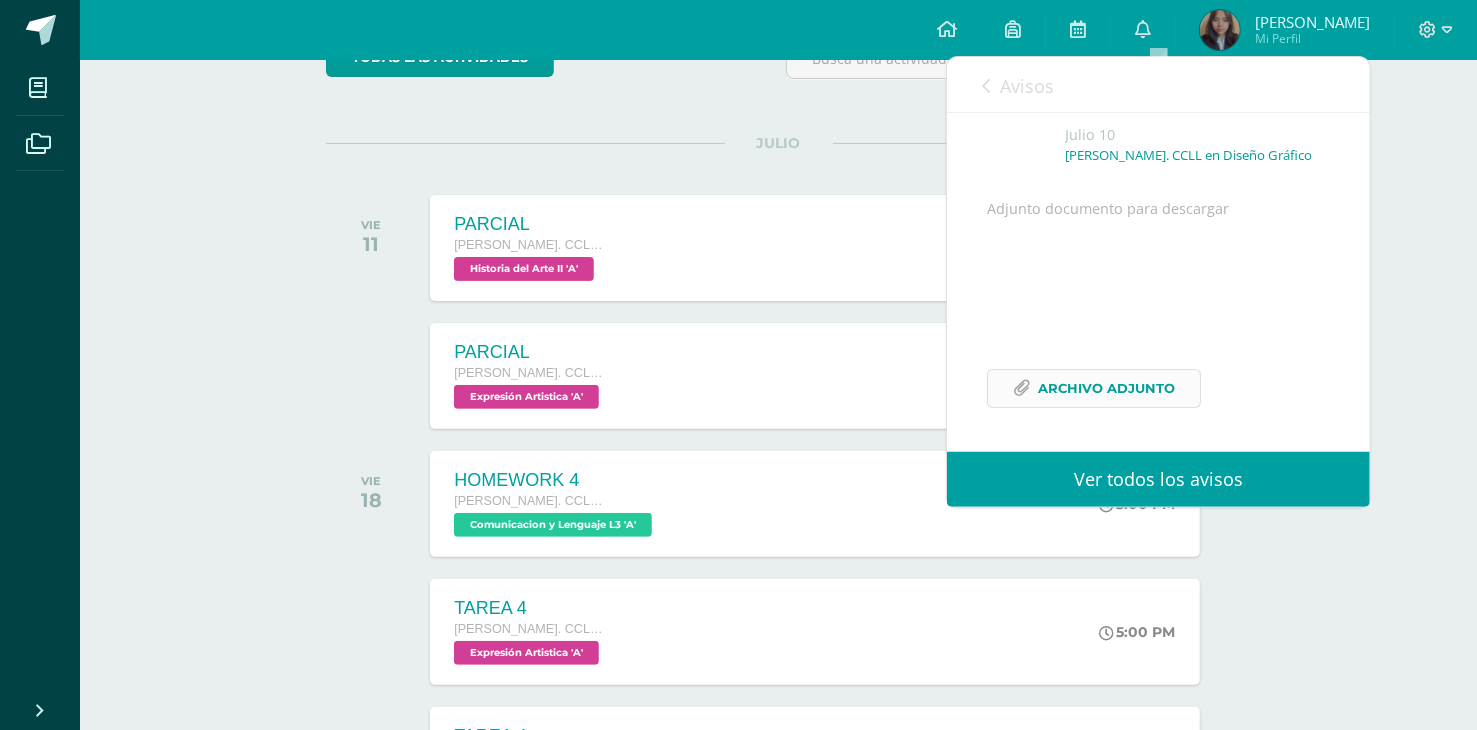 click on "Archivo Adjunto" at bounding box center [1106, 388] 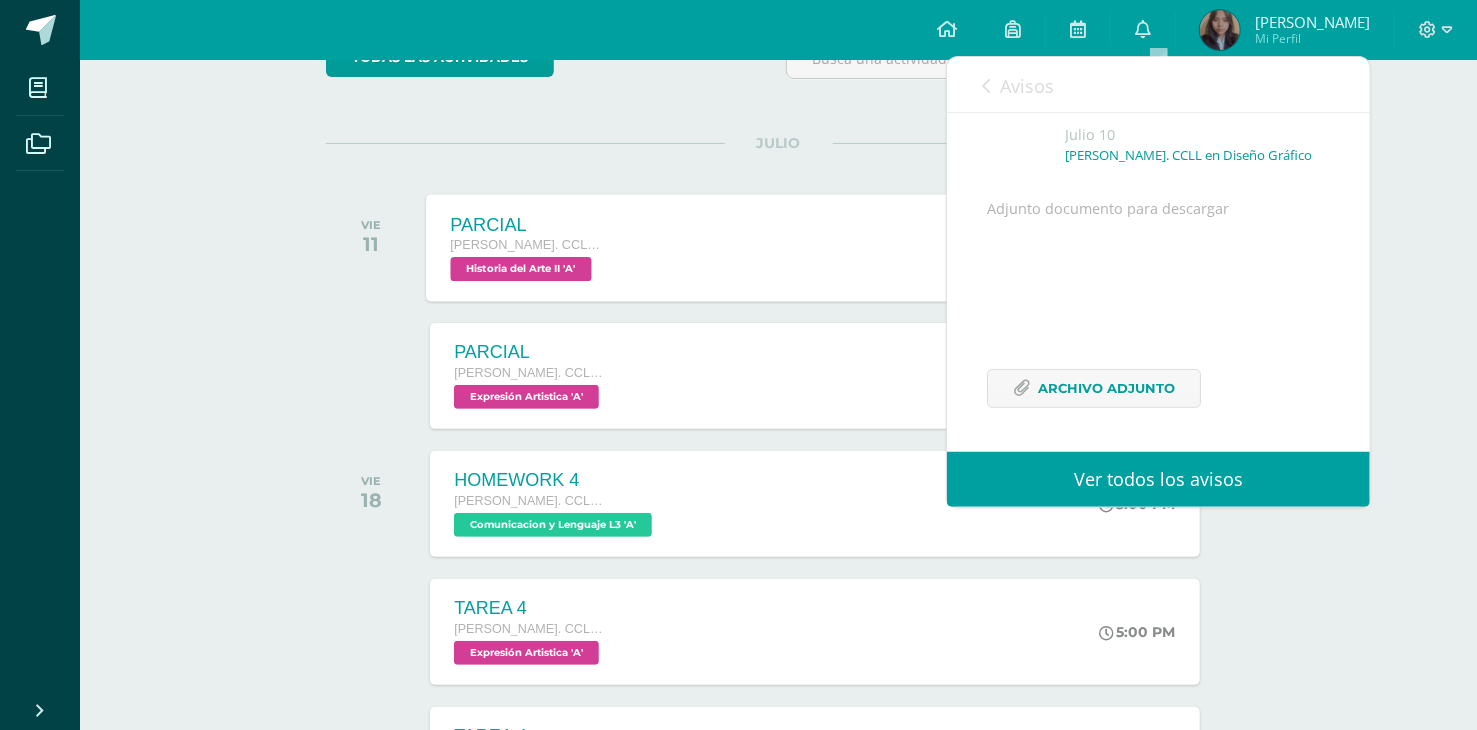 click on "PARCIAL
Quinto Bach. CCLL en Diseño Gráfico
Historia del Arte II 'A'" at bounding box center [527, 247] 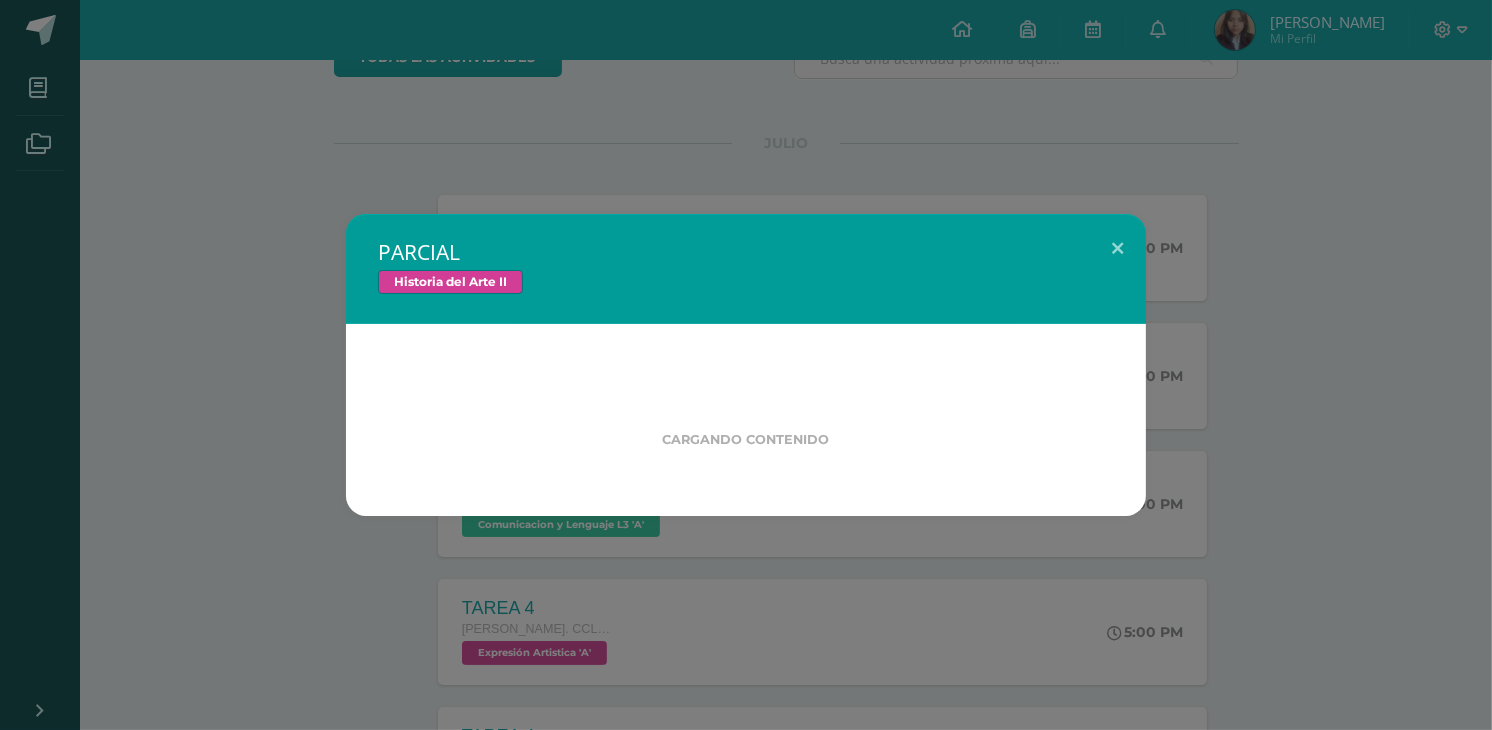drag, startPoint x: 183, startPoint y: 244, endPoint x: 151, endPoint y: 142, distance: 106.901825 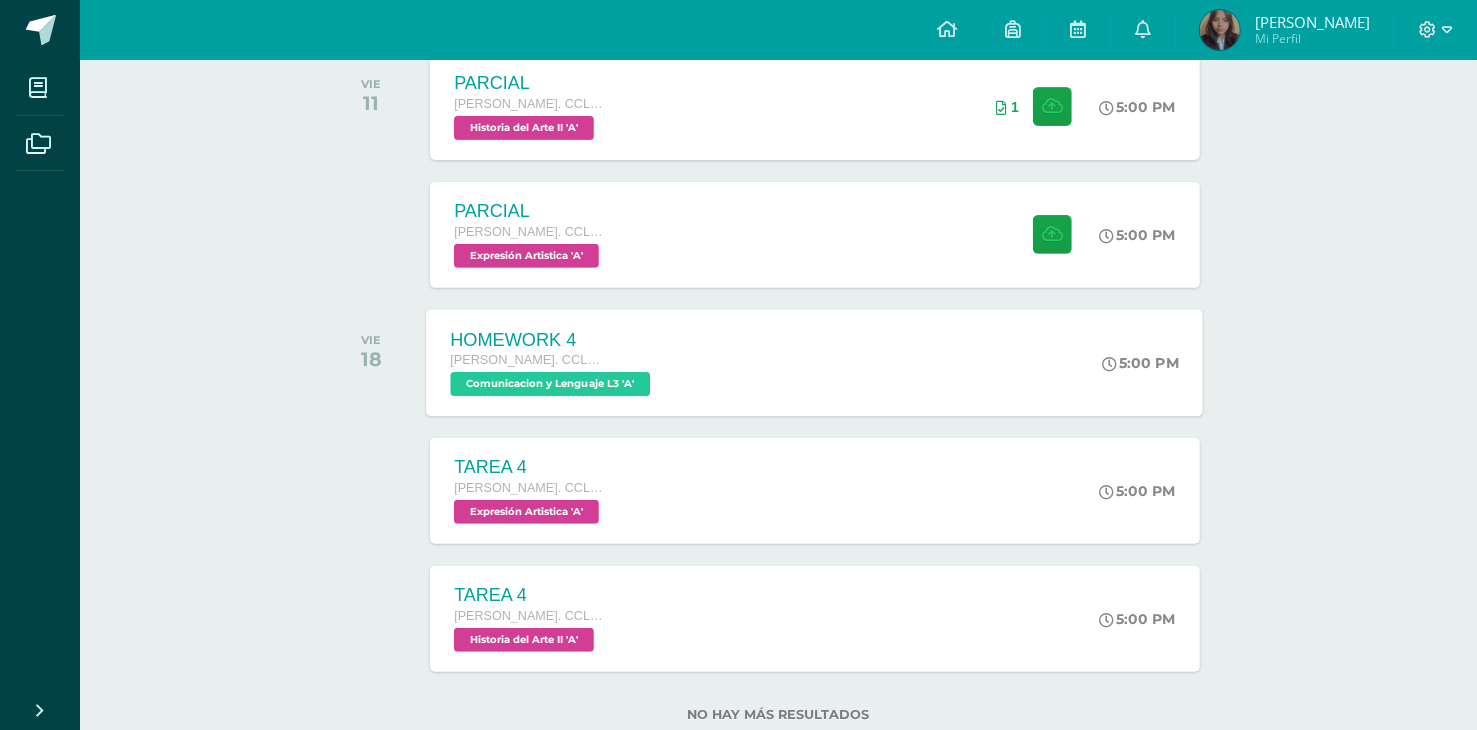 scroll, scrollTop: 396, scrollLeft: 0, axis: vertical 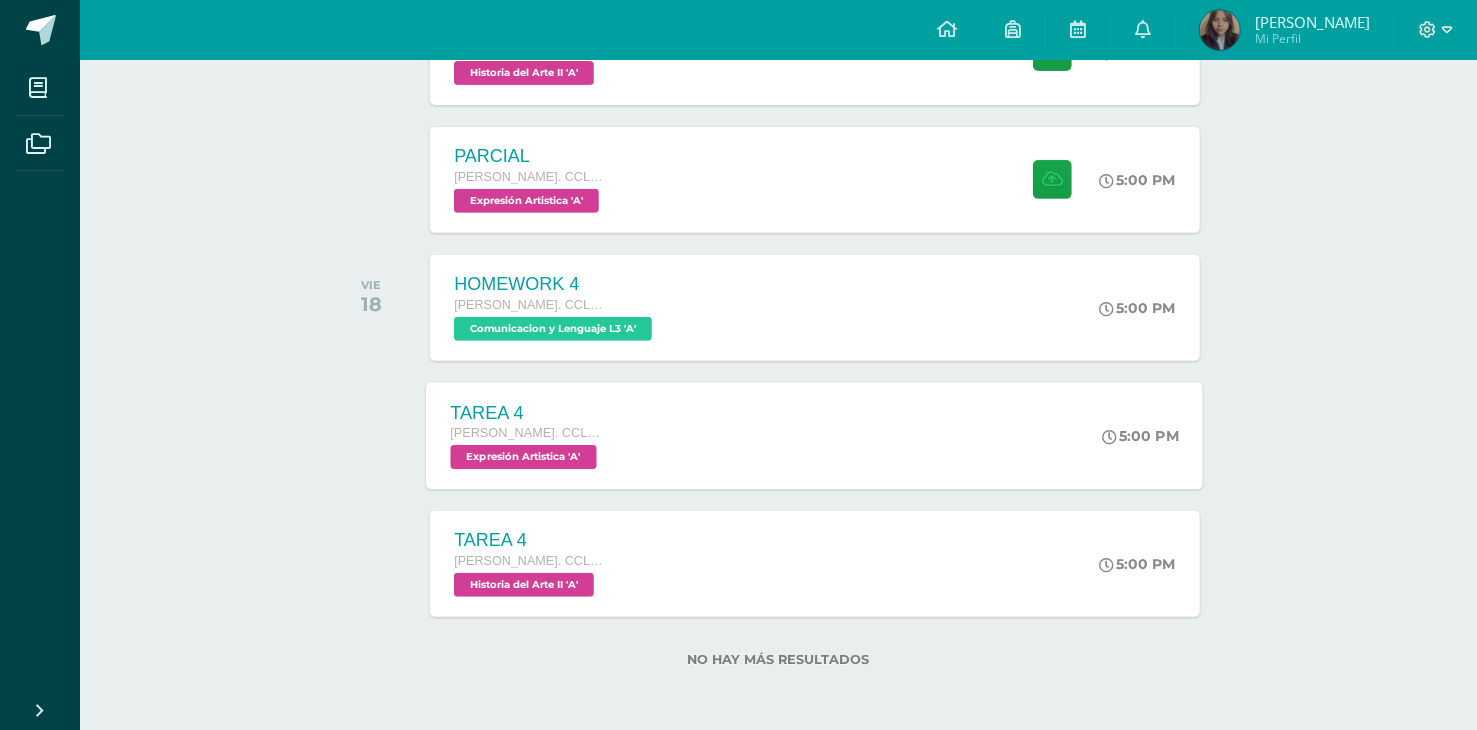 click on "Expresión Artistica 'A'" at bounding box center (524, 457) 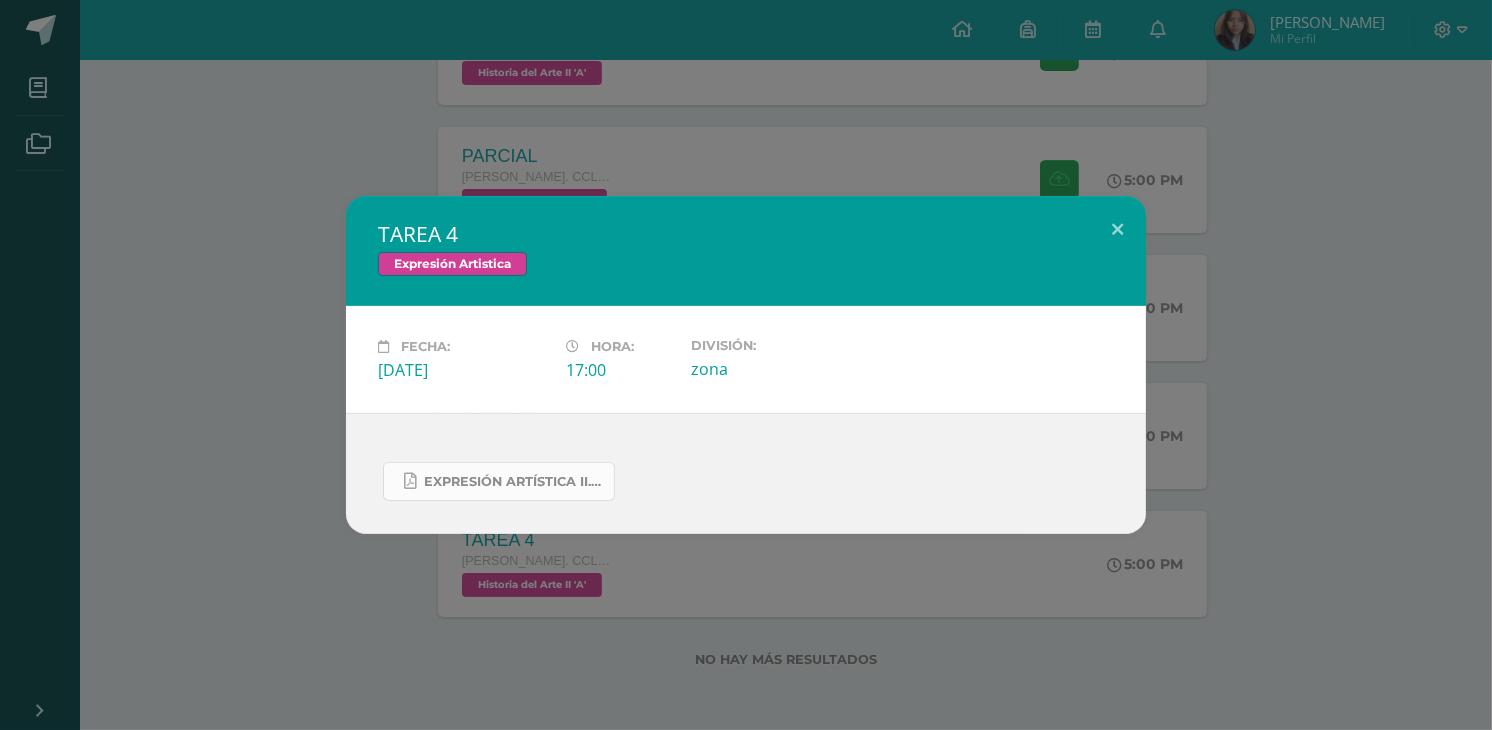click on "Expresión artística II.docx.pdf" at bounding box center (499, 481) 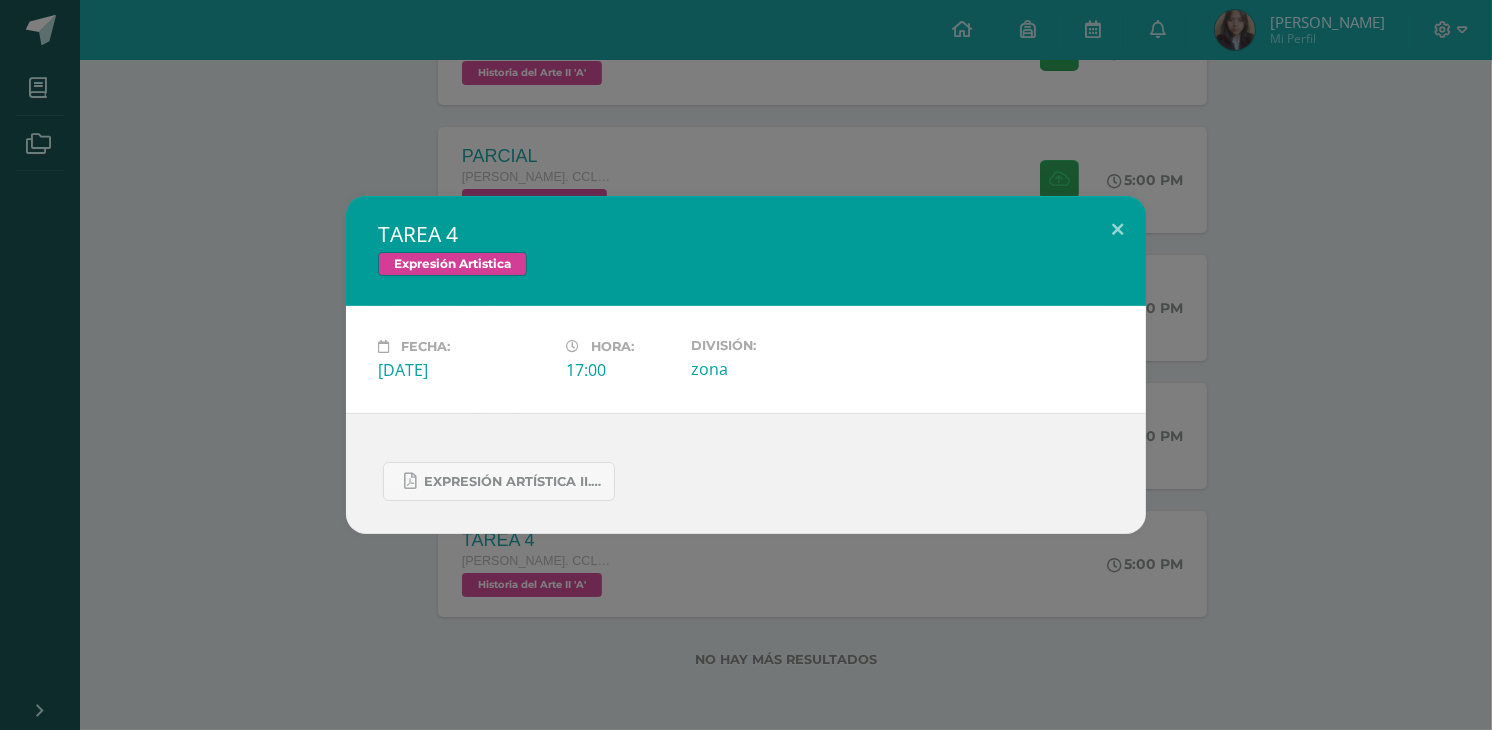 click on "TAREA 4
Expresión Artistica
Fecha:
Viernes 18 de Julio
Hora:
17:00
División:
zona" at bounding box center (746, 365) 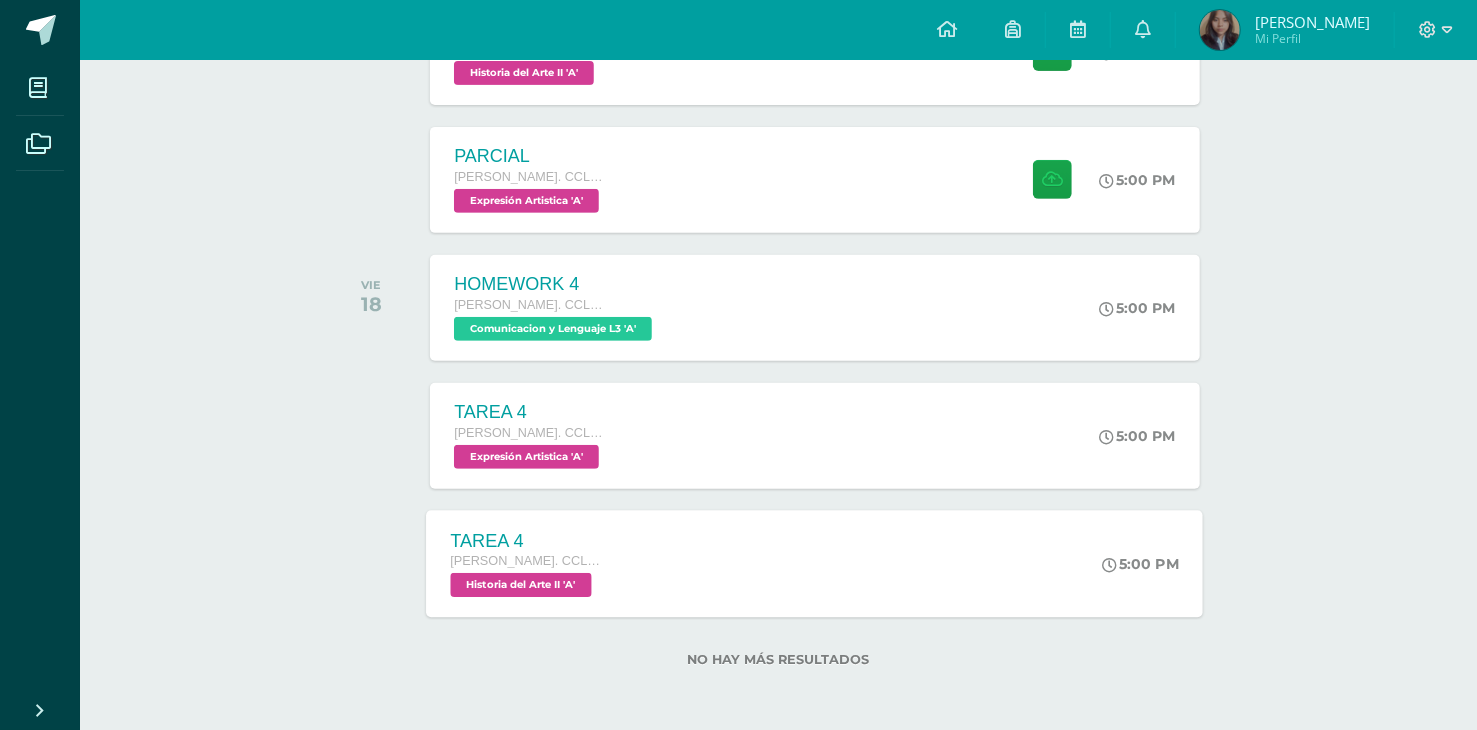 click on "[PERSON_NAME]. CCLL en Diseño Gráfico" at bounding box center (527, 562) 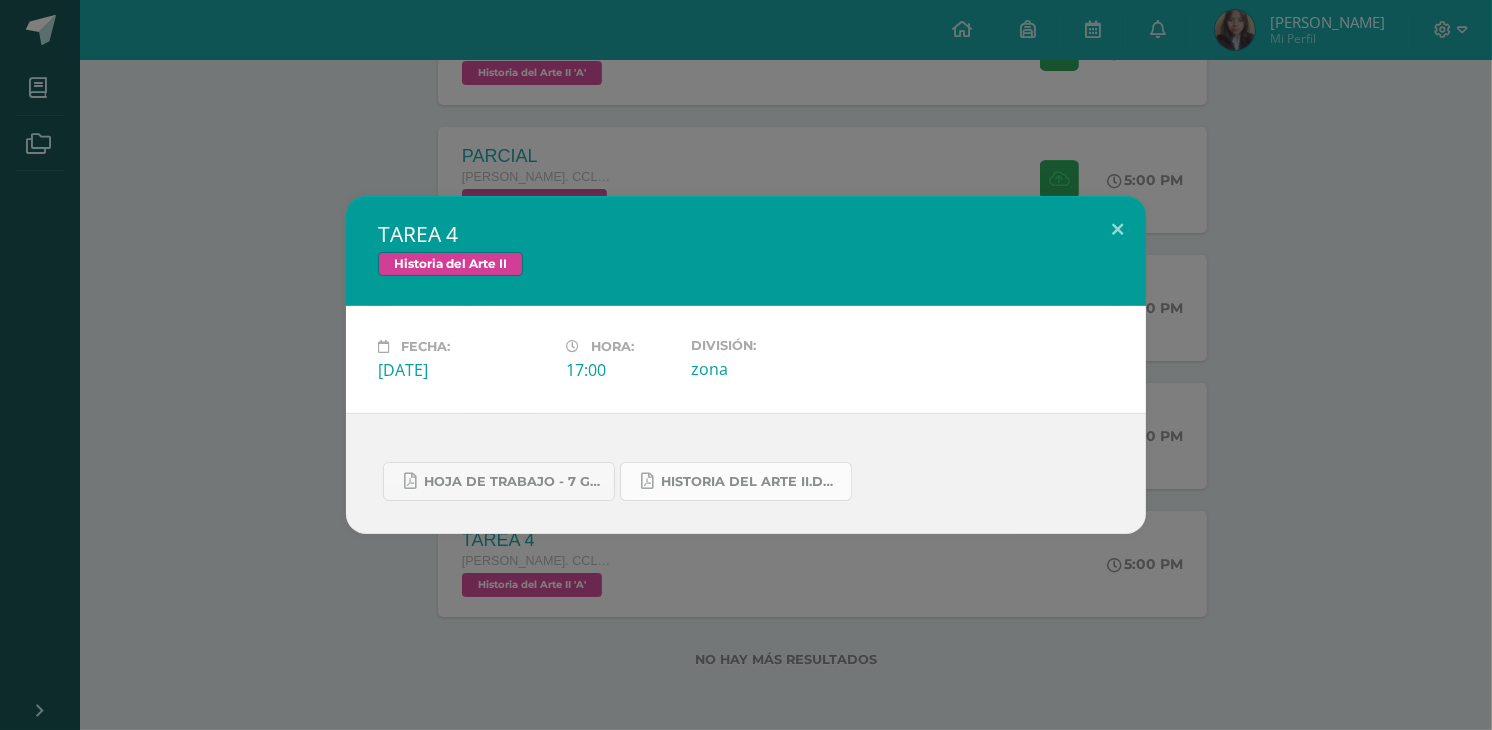 click on "Historia del arte II.docx.pdf" at bounding box center (736, 481) 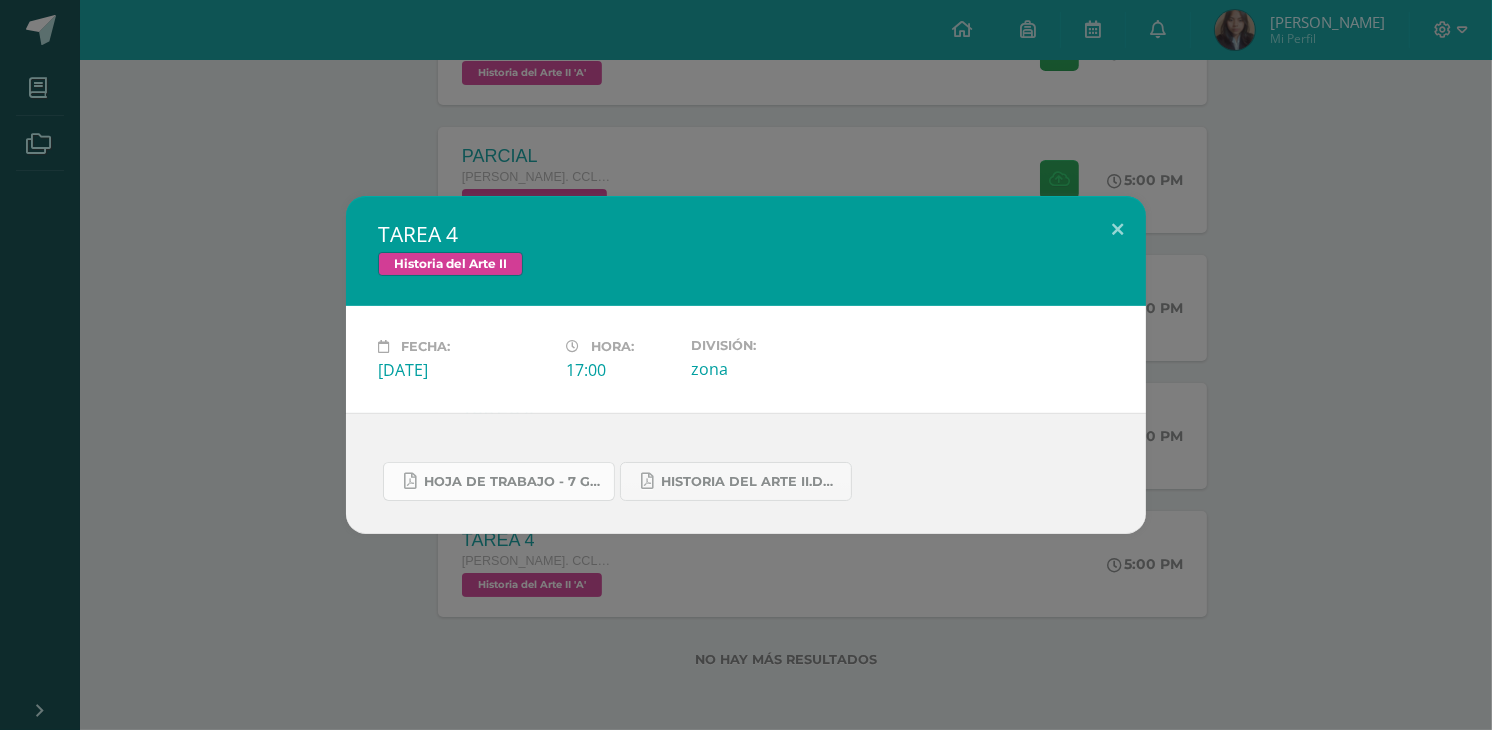 click on "Hoja de trabajo - 7 Galerías de arte en Guatemala.pdf" at bounding box center (499, 481) 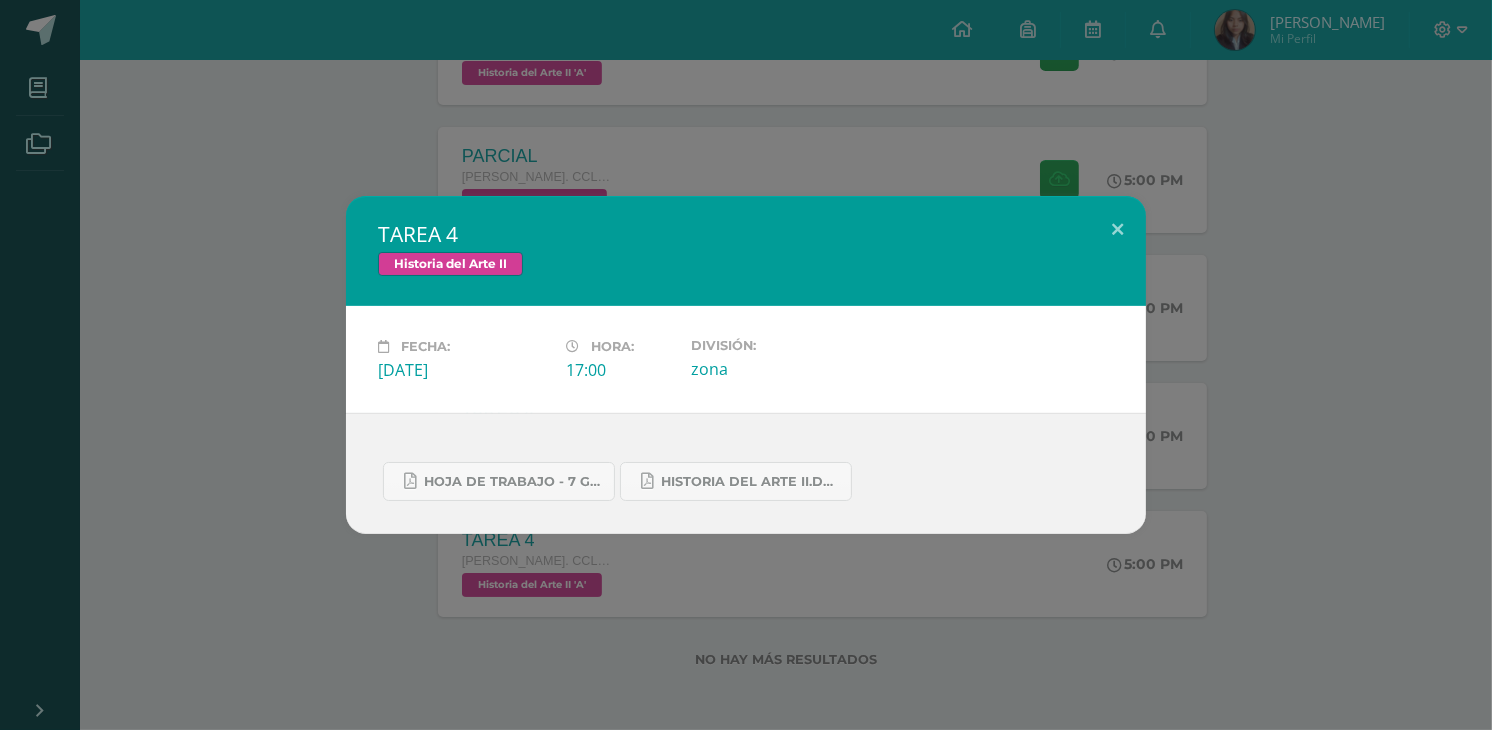 click on "TAREA 4
Historia del Arte II
Fecha:
Viernes 18 de Julio
Hora:
17:00
División:
zona" at bounding box center [746, 365] 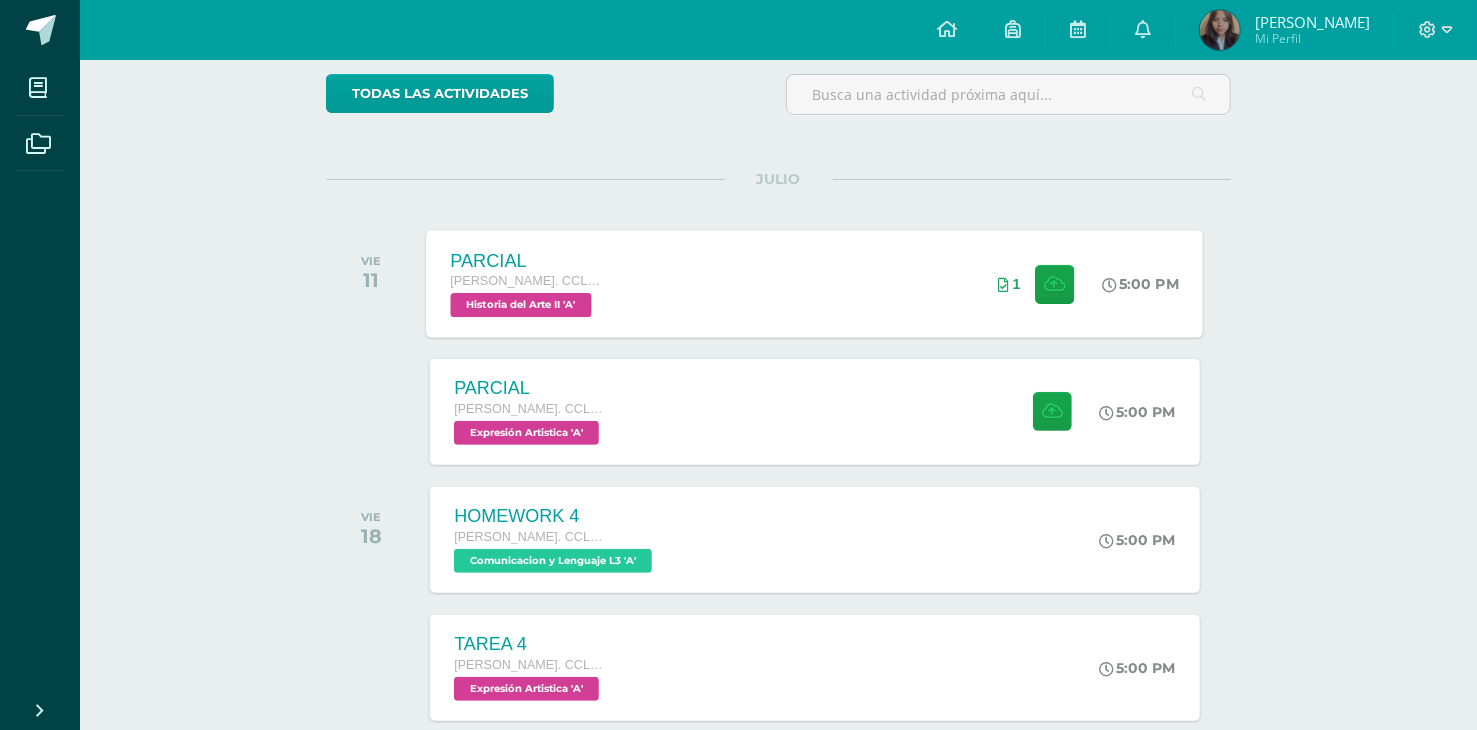 scroll, scrollTop: 0, scrollLeft: 0, axis: both 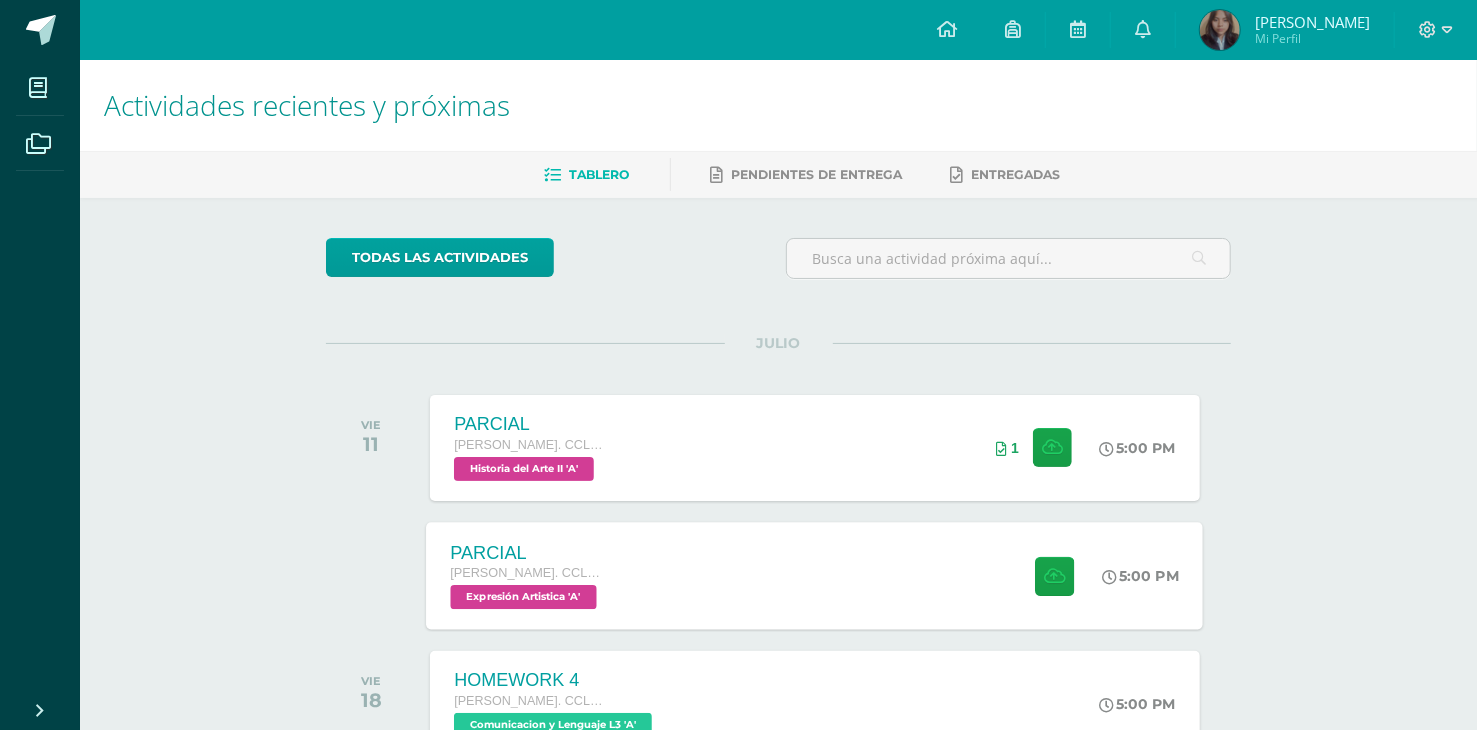 click on "Expresión Artistica 'A'" at bounding box center [524, 597] 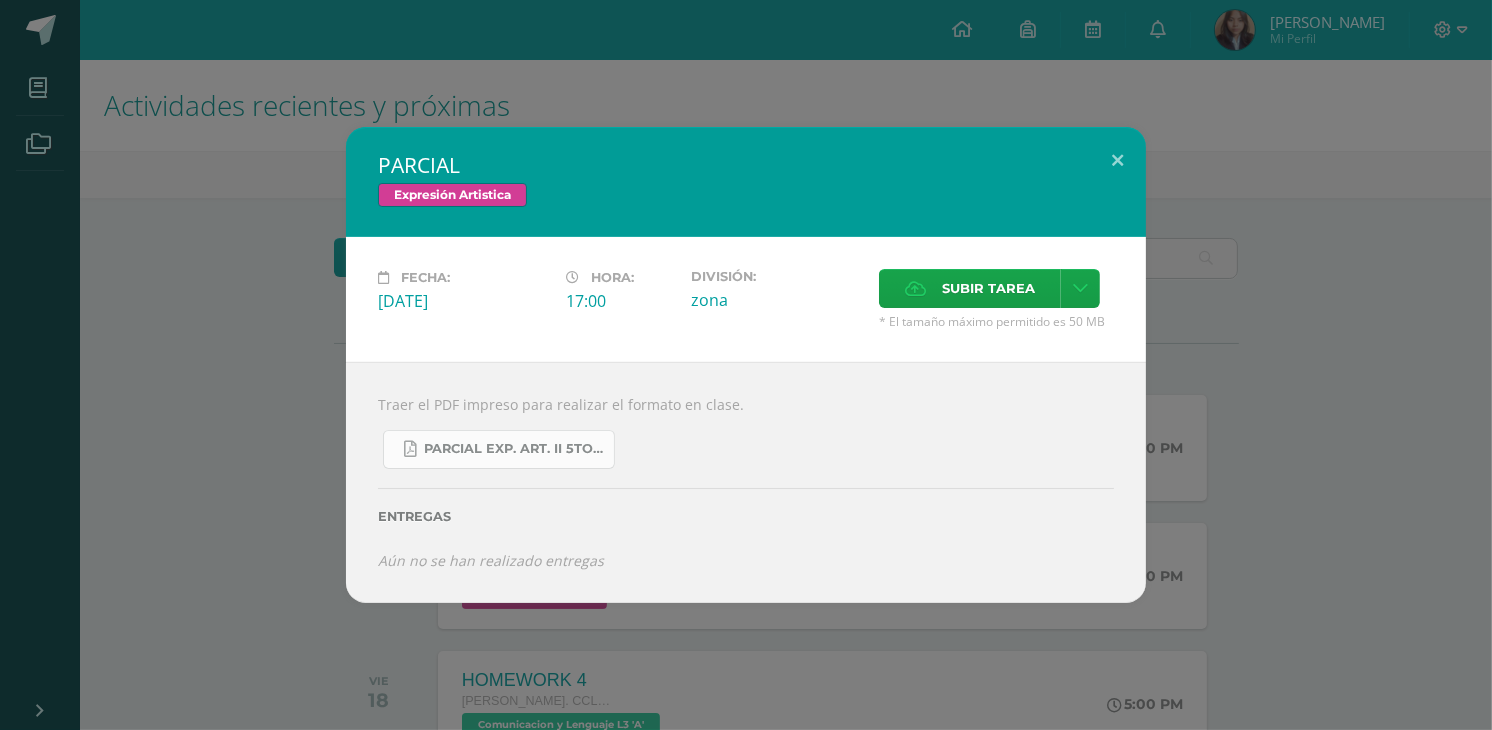 click on "Parcial Exp. Art. II 5to Diseño.docx.pdf" at bounding box center (514, 449) 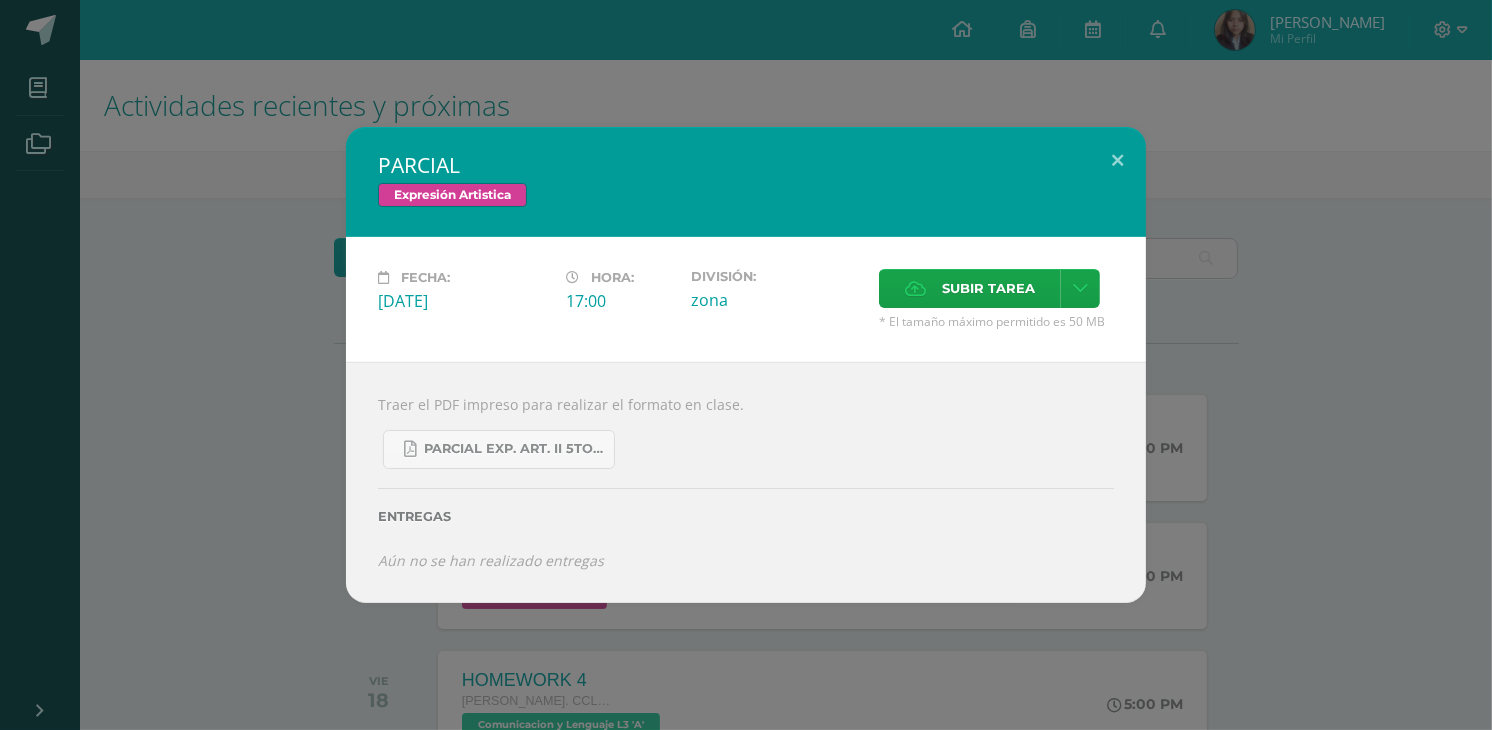 click on "PARCIAL
Expresión Artistica
Fecha:
Viernes 11 de Julio
Hora:
17:00
División:
zona
Aceptar" at bounding box center [746, 365] 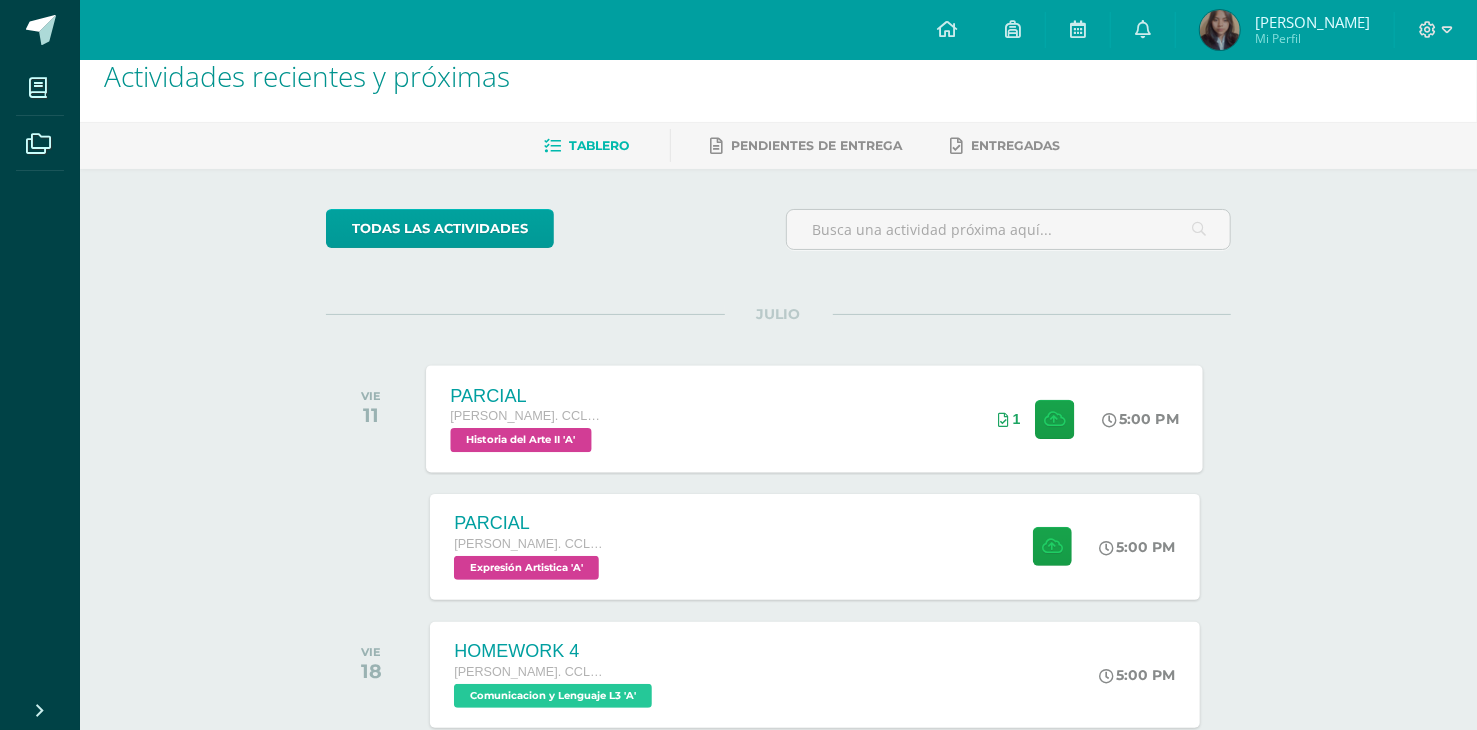 scroll, scrollTop: 0, scrollLeft: 0, axis: both 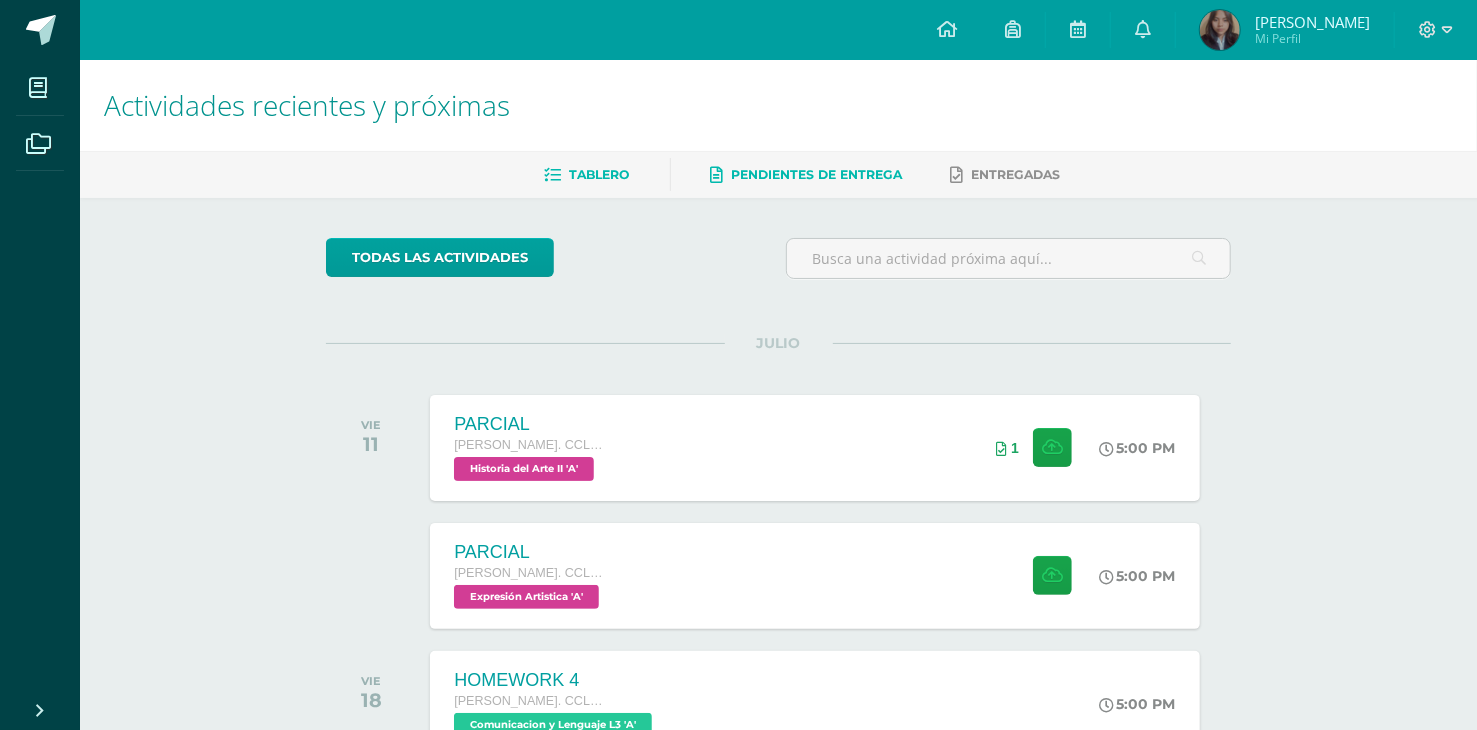 click on "Pendientes de entrega" at bounding box center (817, 174) 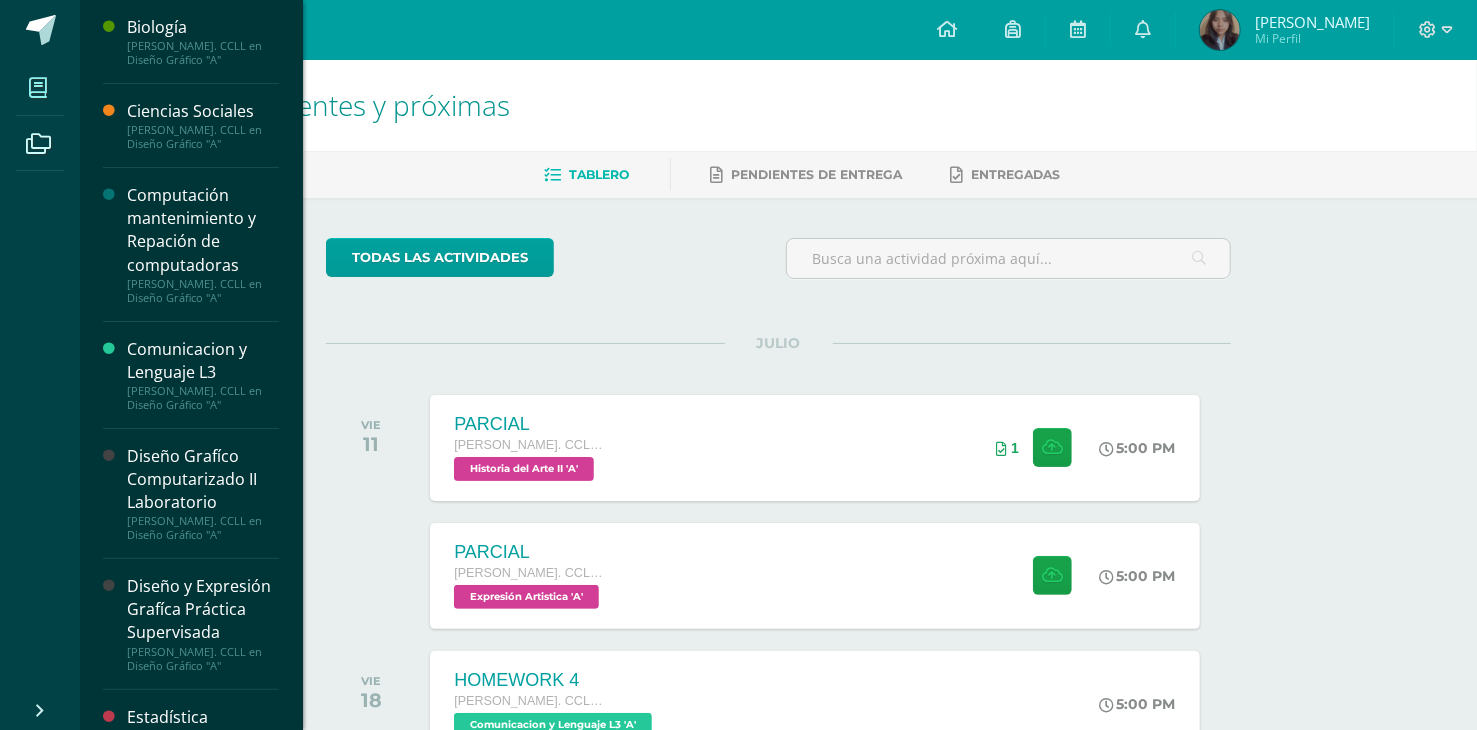 click at bounding box center [38, 87] 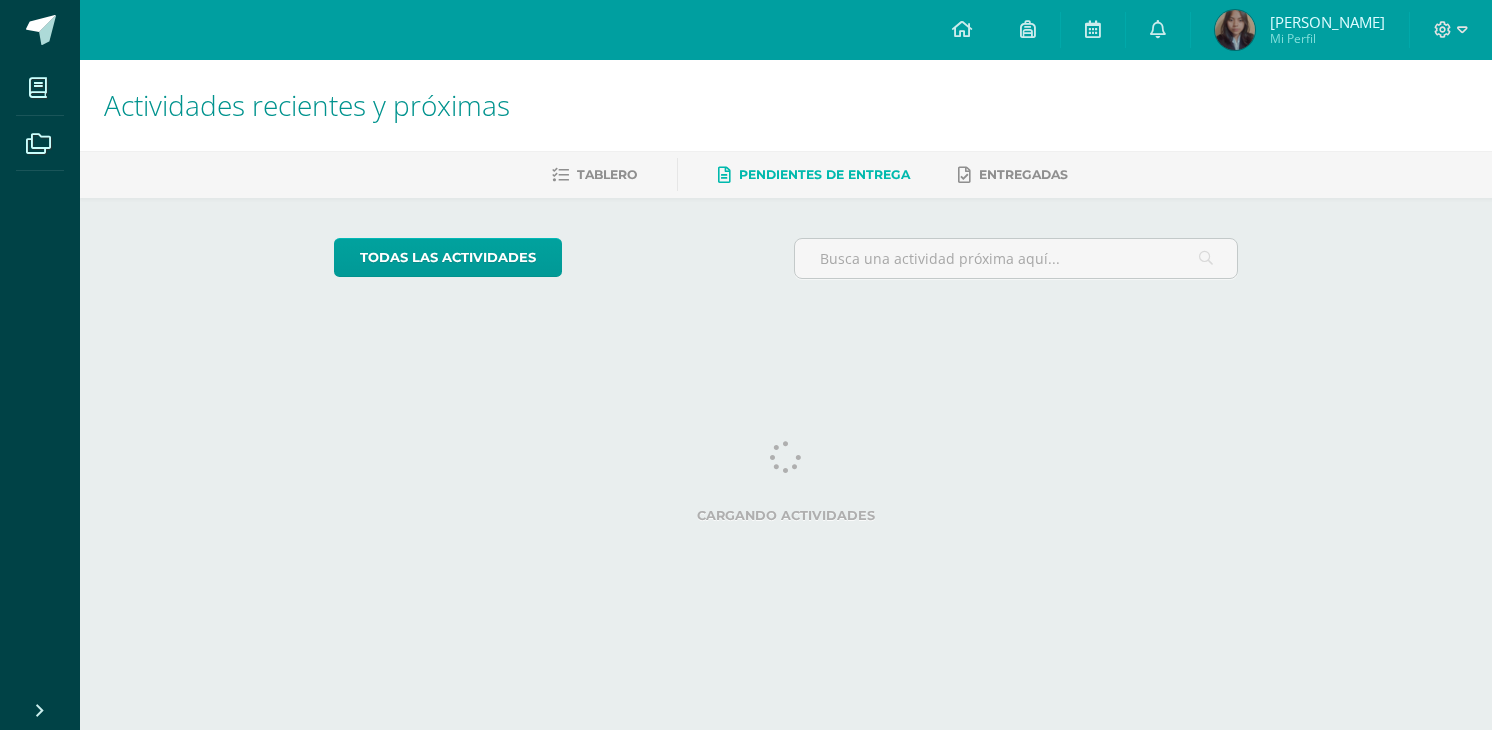 scroll, scrollTop: 0, scrollLeft: 0, axis: both 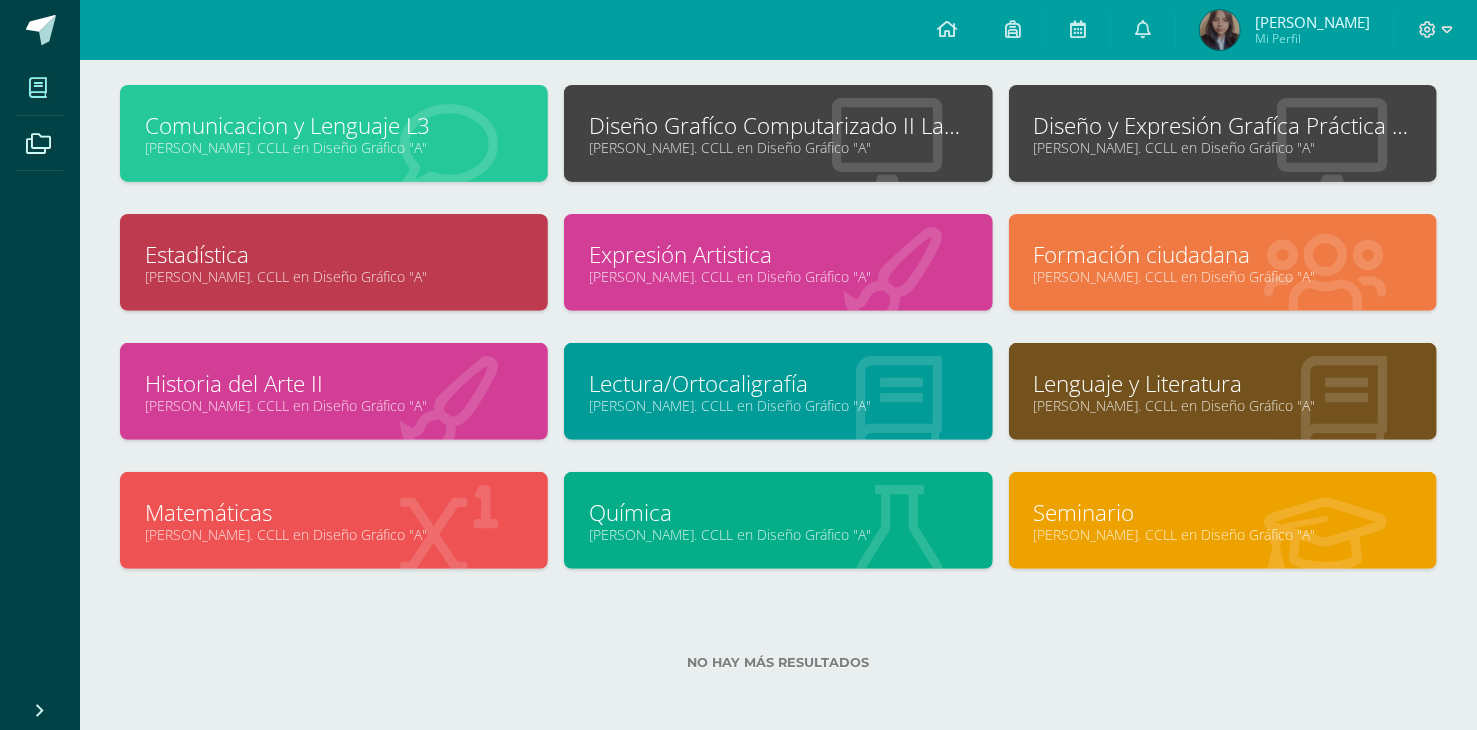 click on "Expresión Artistica" at bounding box center (778, 254) 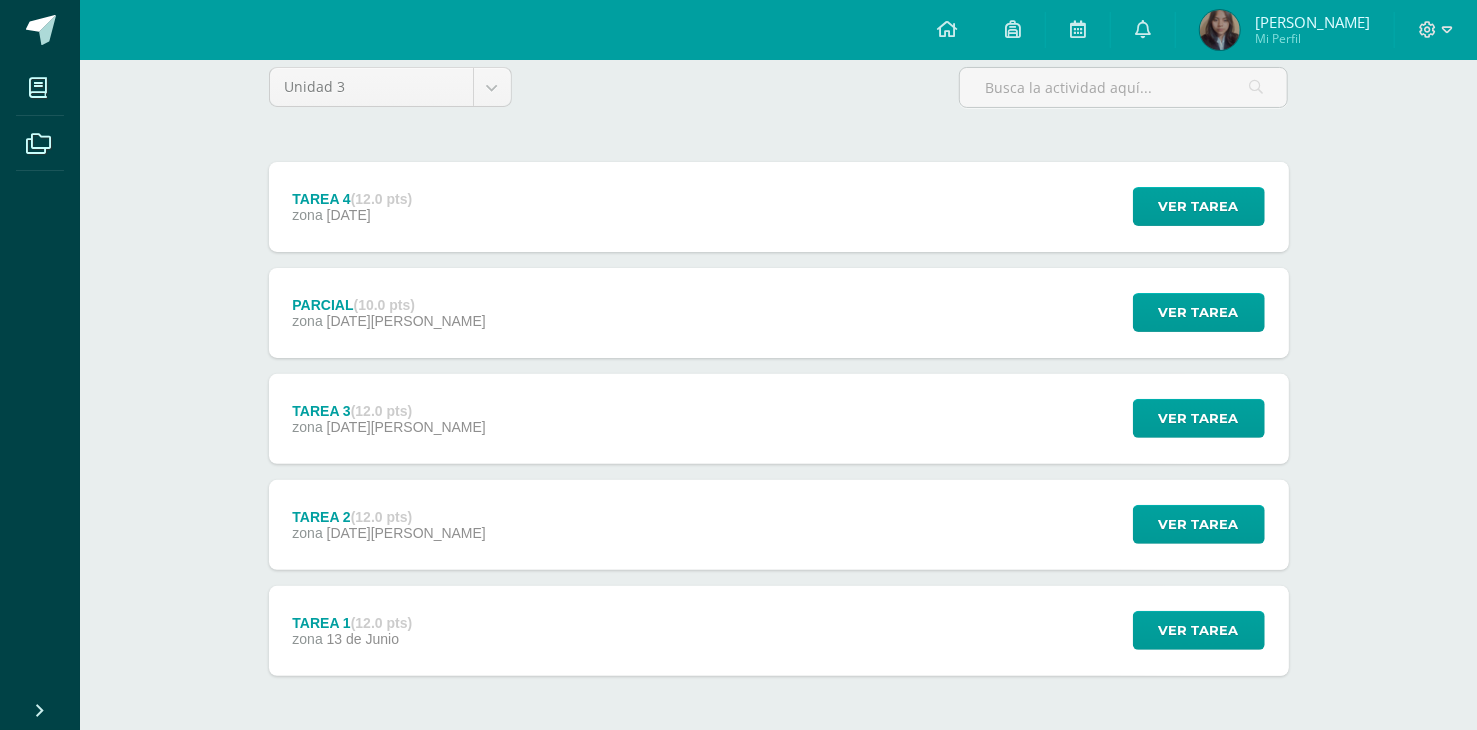 scroll, scrollTop: 200, scrollLeft: 0, axis: vertical 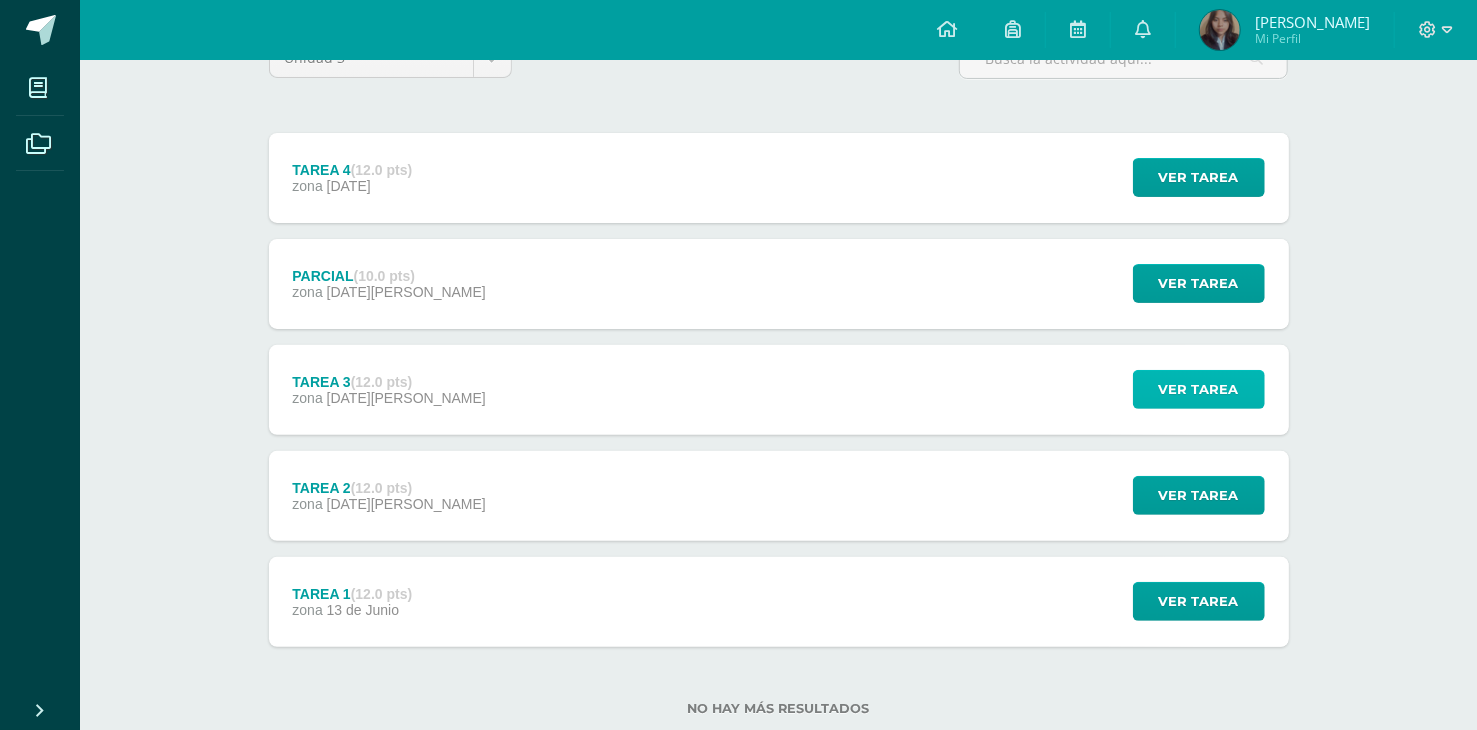 click on "Ver tarea" at bounding box center (1199, 389) 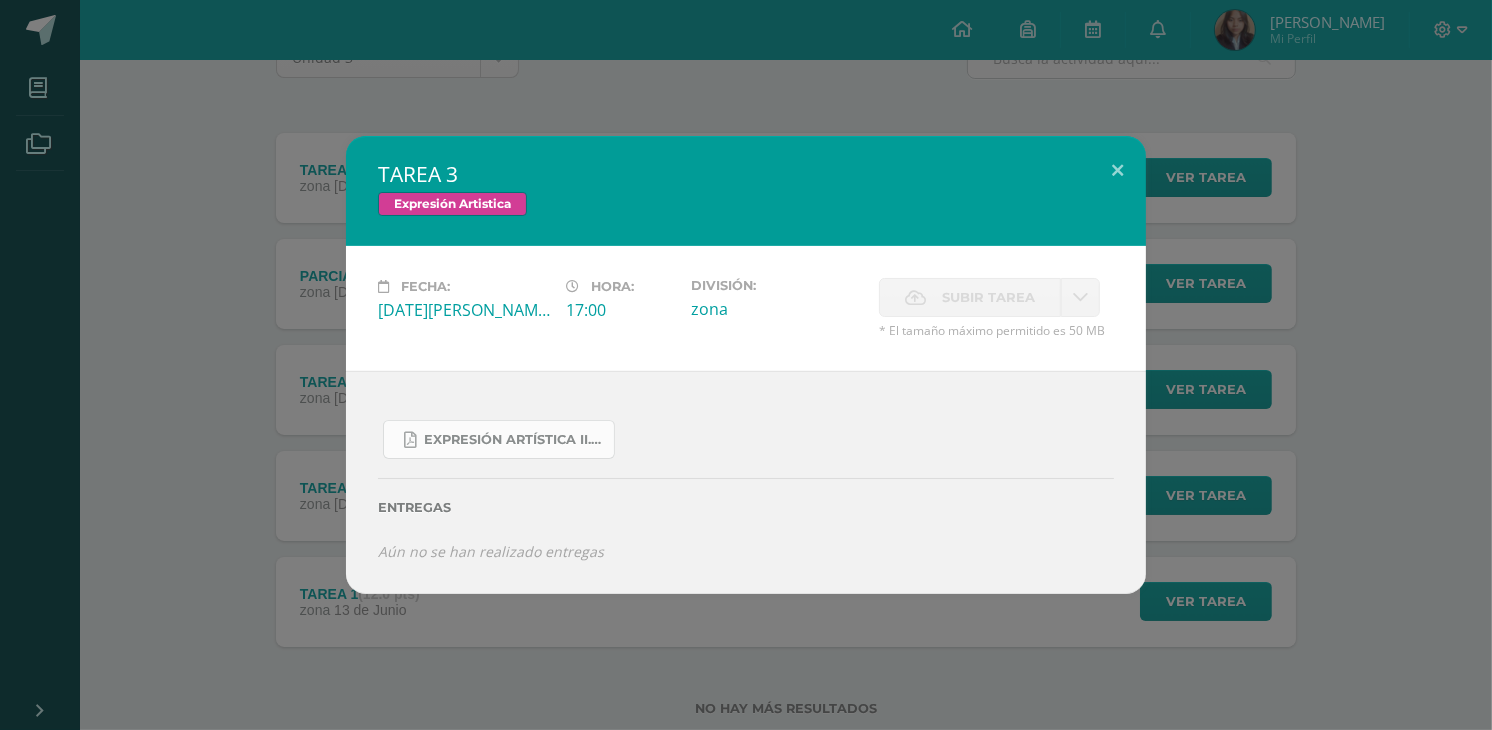 click on "Expresión artística II.docx.pdf" at bounding box center [514, 440] 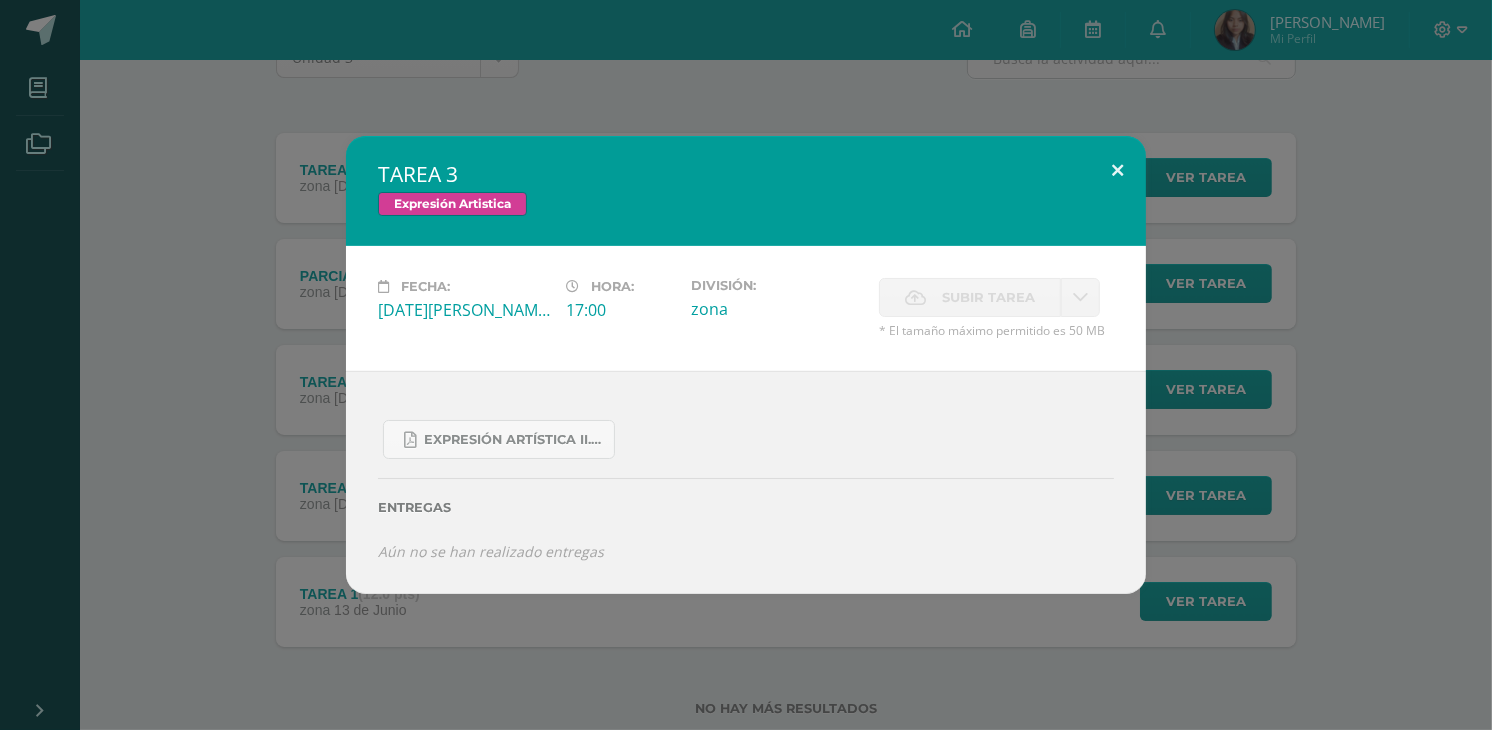 click at bounding box center (1117, 170) 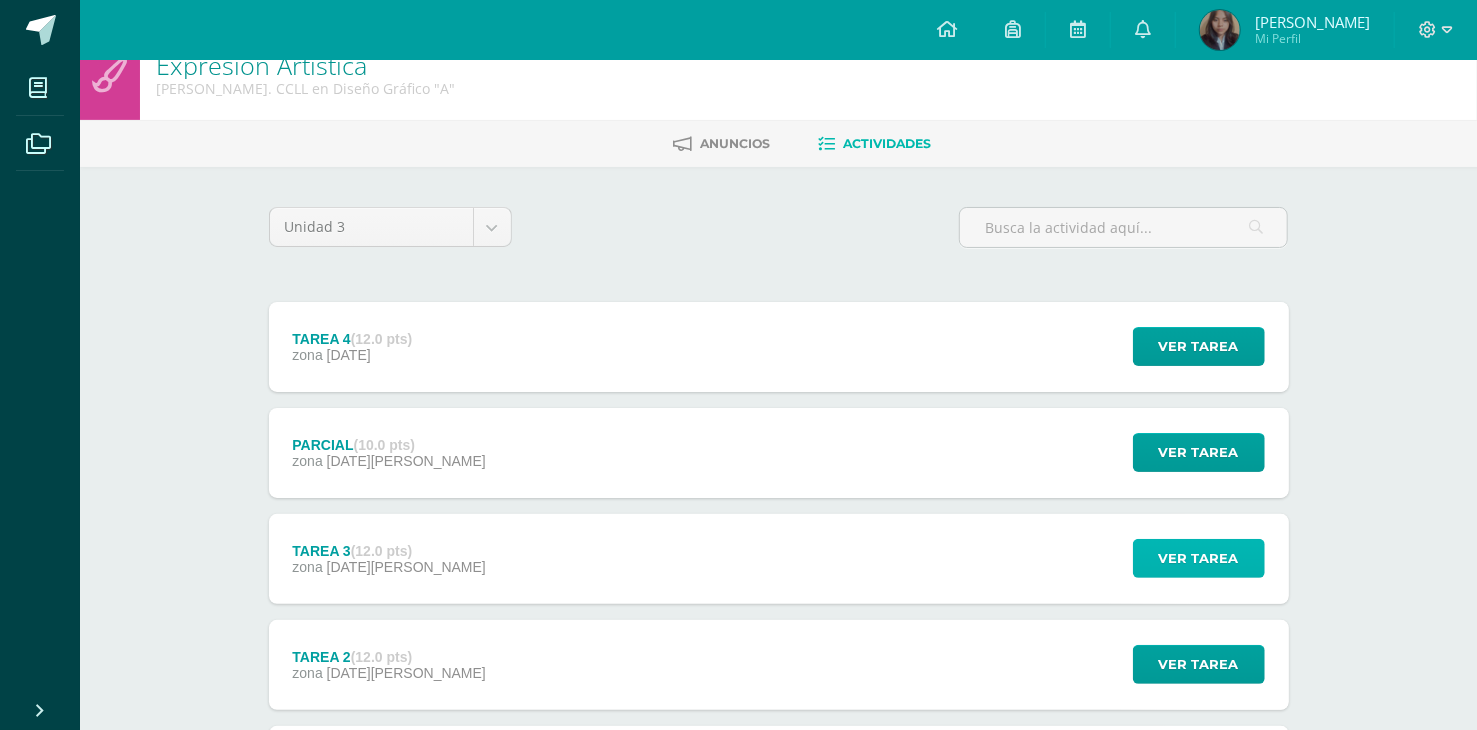 scroll, scrollTop: 0, scrollLeft: 0, axis: both 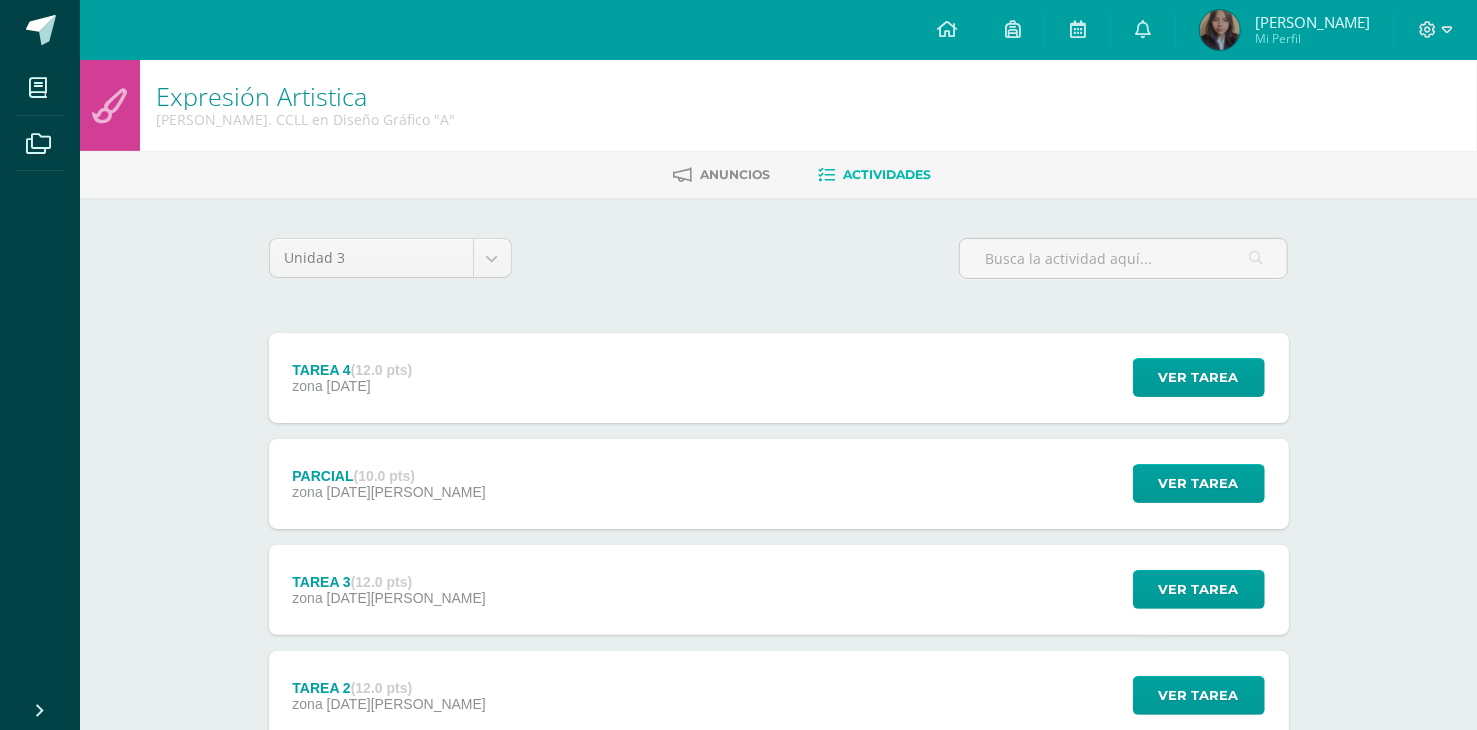 click on "Mi Perfil" at bounding box center [1312, 38] 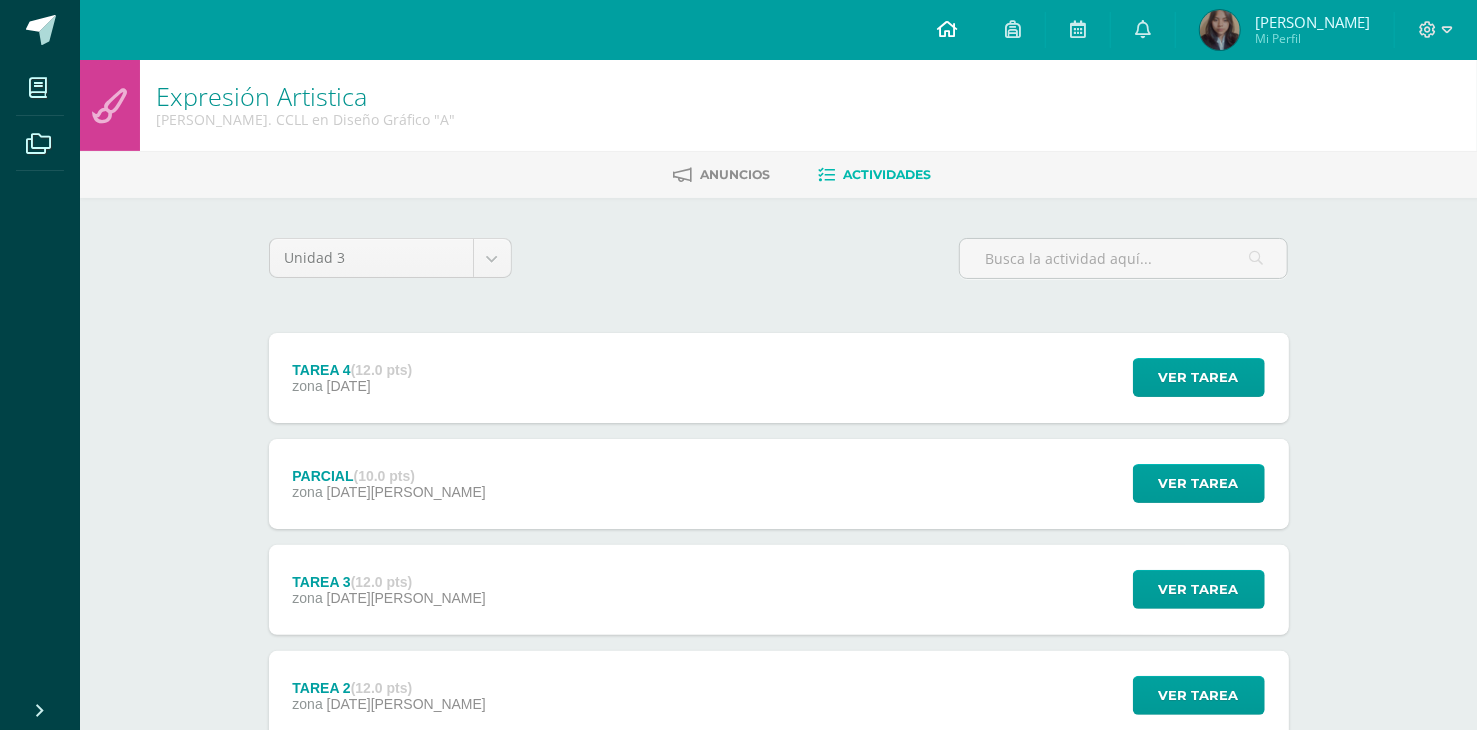 click at bounding box center [947, 29] 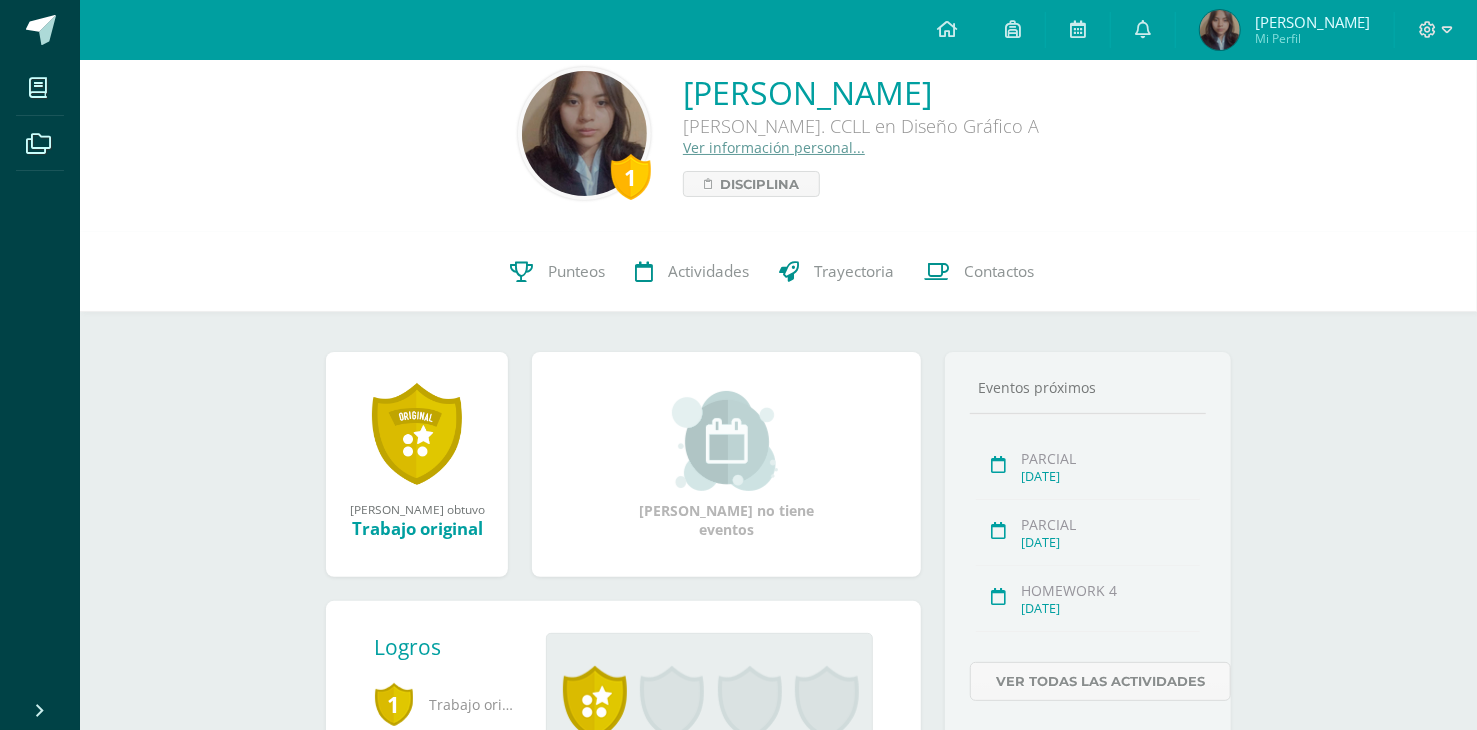 scroll, scrollTop: 0, scrollLeft: 0, axis: both 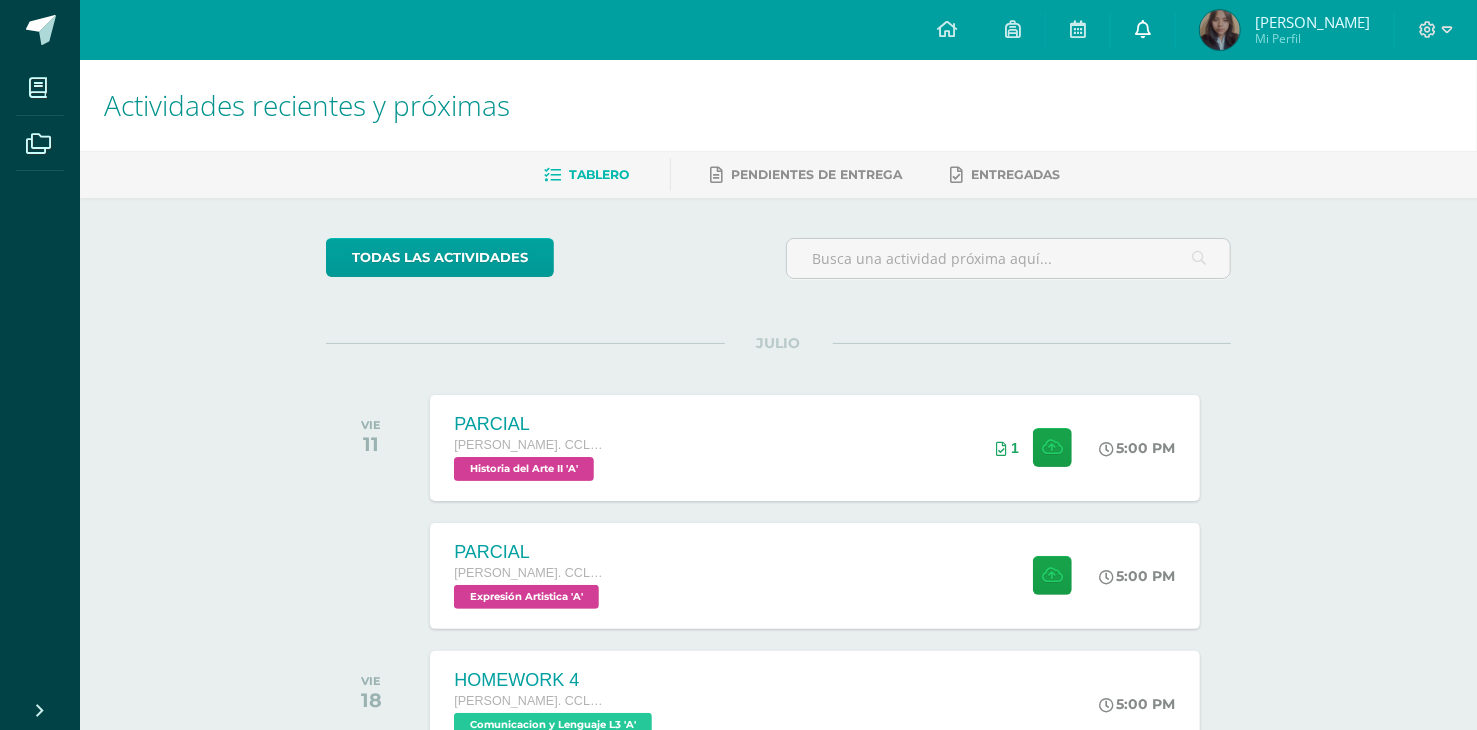 click at bounding box center (1143, 29) 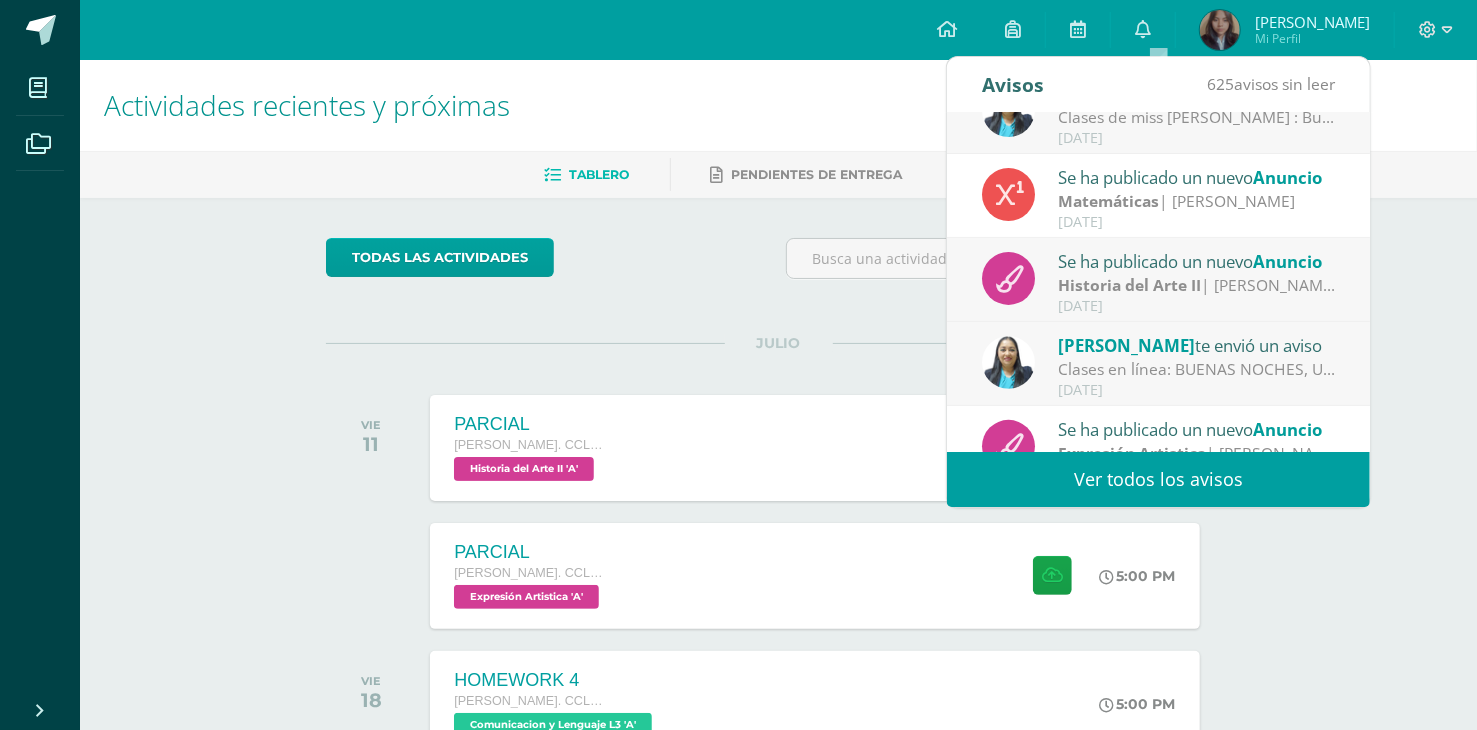 scroll, scrollTop: 332, scrollLeft: 0, axis: vertical 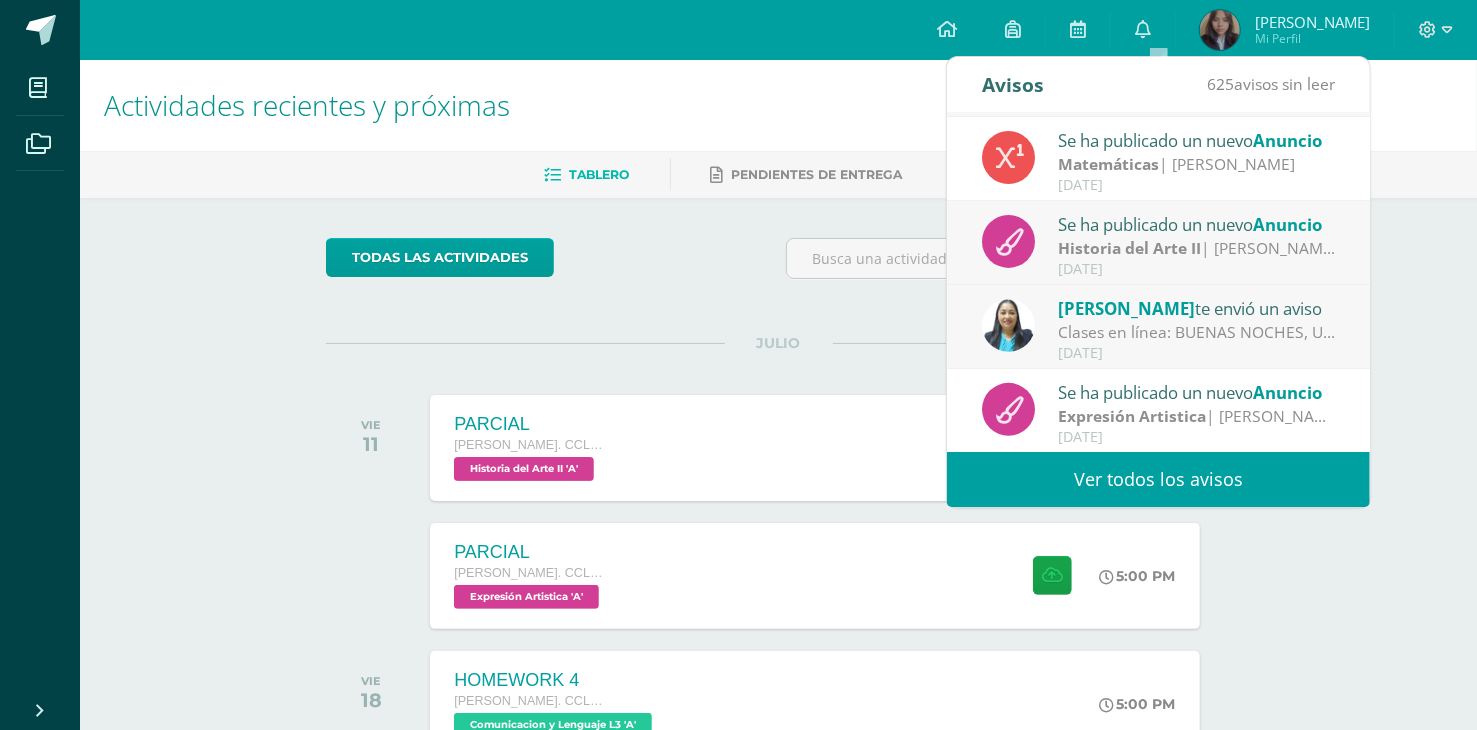click on "Ver todos los avisos" at bounding box center (1158, 479) 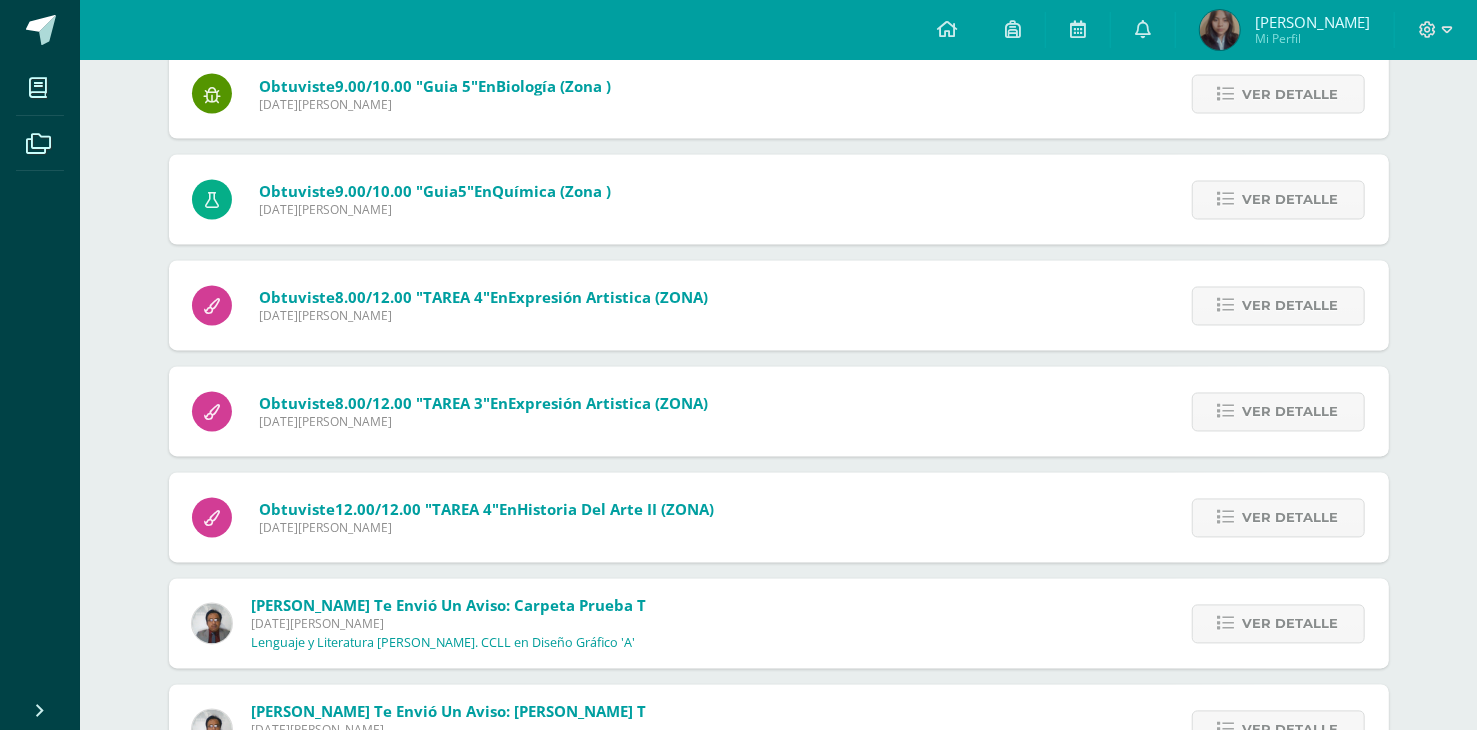 scroll, scrollTop: 2155, scrollLeft: 0, axis: vertical 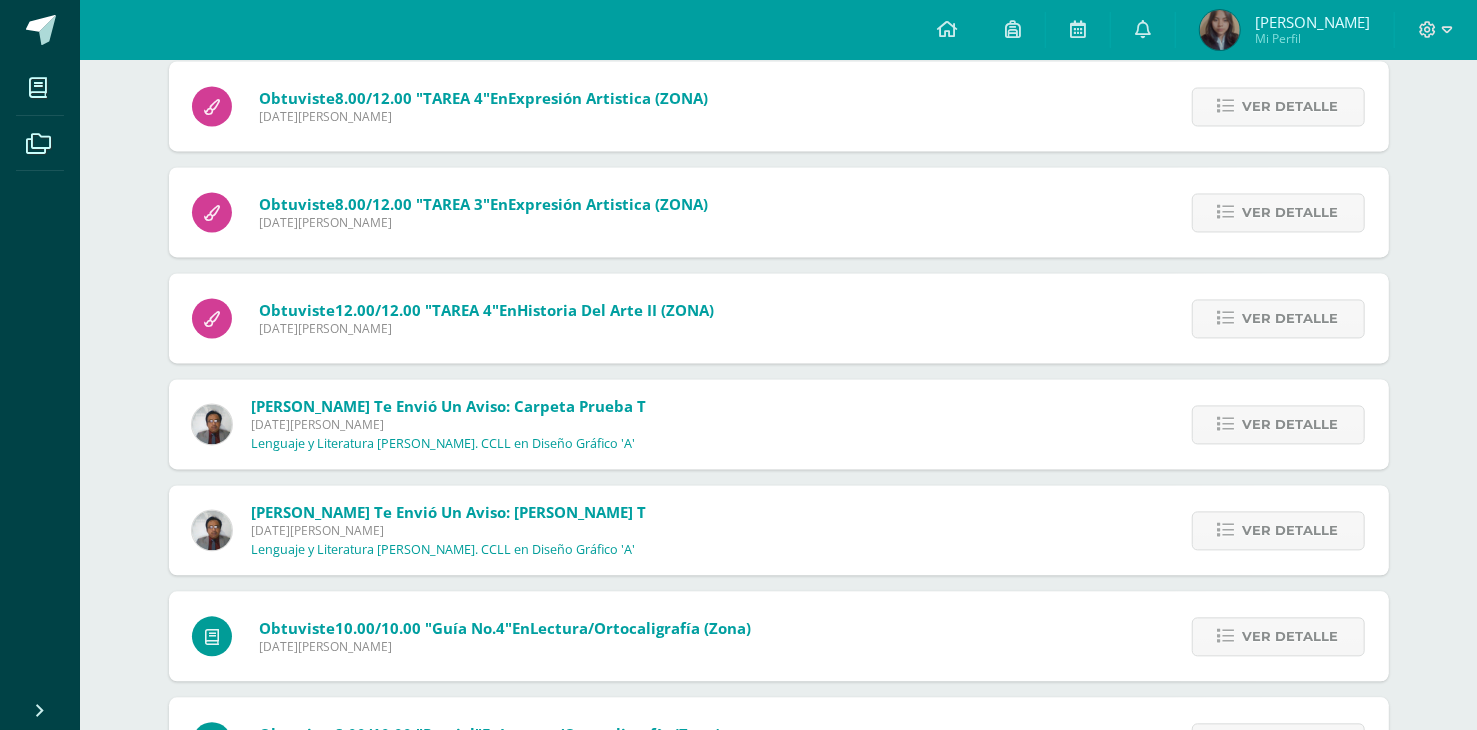 click on "[PERSON_NAME] te envió un aviso: Carpeta prueba T
[DATE][PERSON_NAME]
Lenguaje y Literatura [PERSON_NAME]. CCLL en Diseño Gráfico 'A'
Ver detalle
Comparto el enlace de la carpeta donde deben subir las 8 capturas de los ejercicios de la Prueba T, debe haber una cuando ingresan y su usuario, otras demostrando el avance y una última con el resultado final. Enlace" at bounding box center (779, 424) 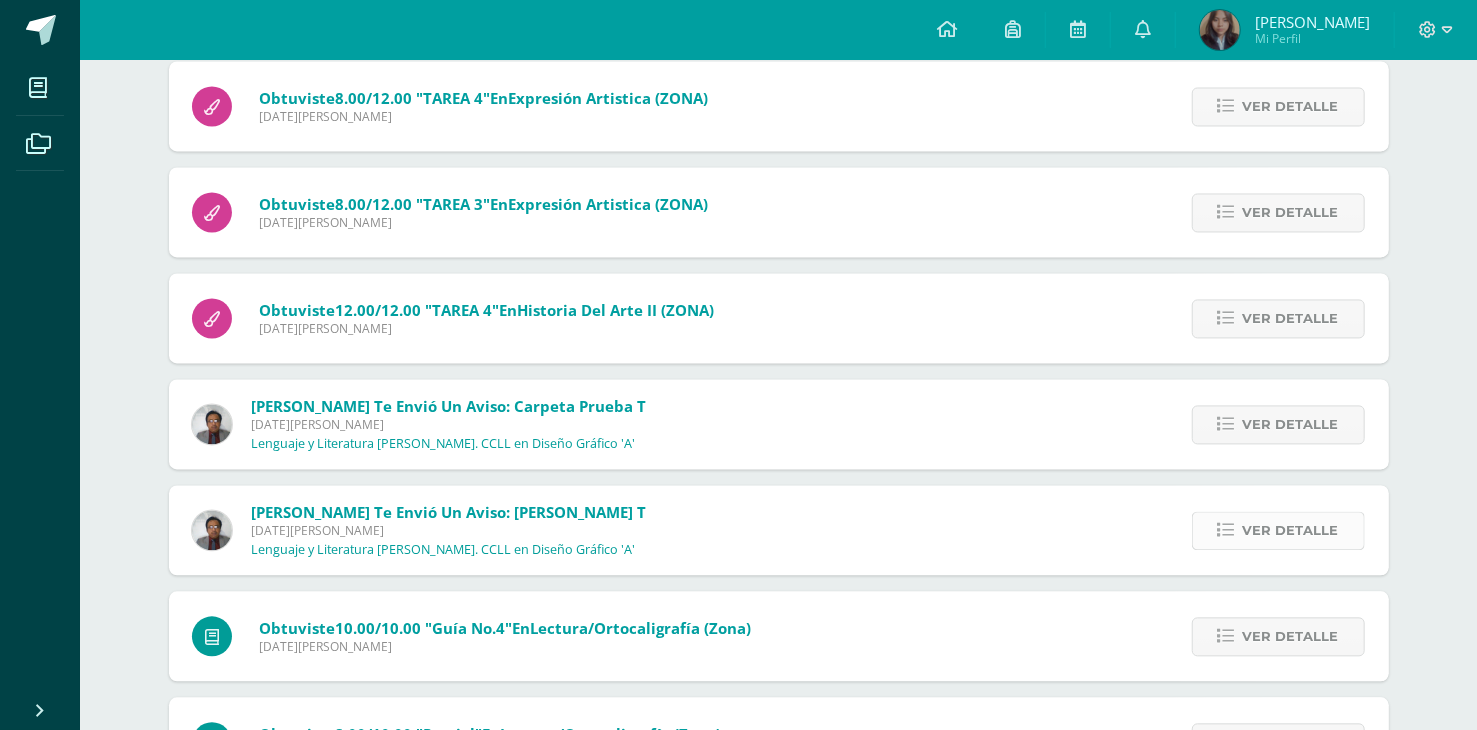 click on "Ver detalle" at bounding box center (1278, 530) 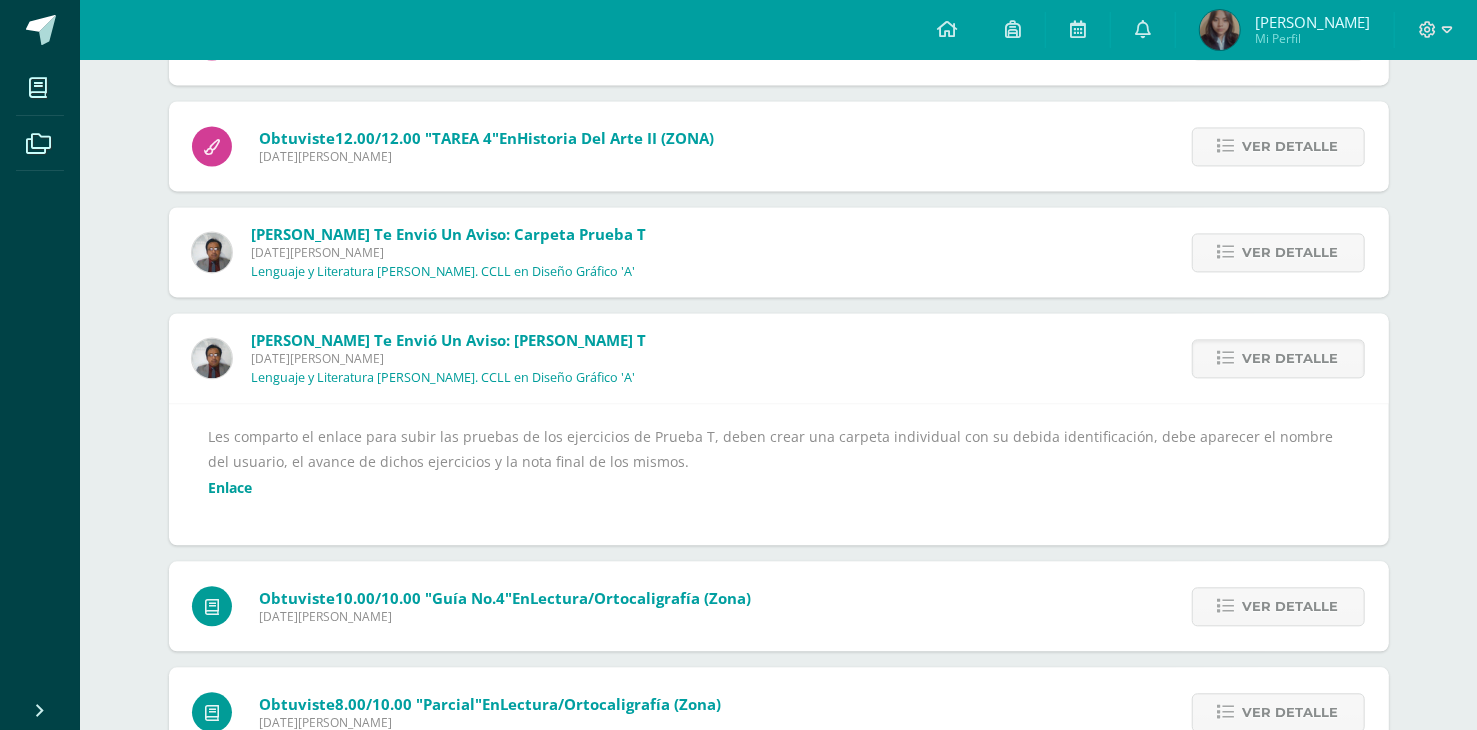 scroll, scrollTop: 2355, scrollLeft: 0, axis: vertical 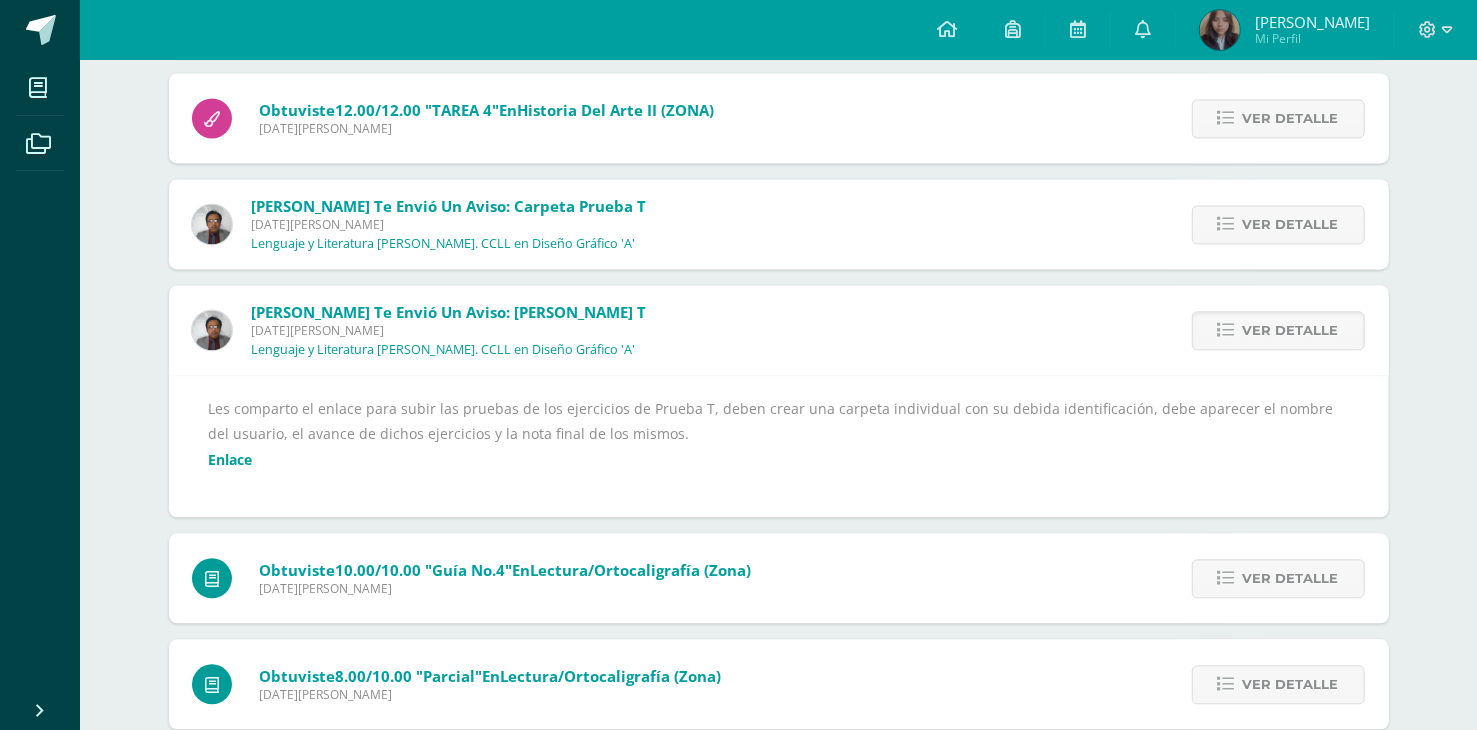 click on "Enlace" at bounding box center (231, 459) 